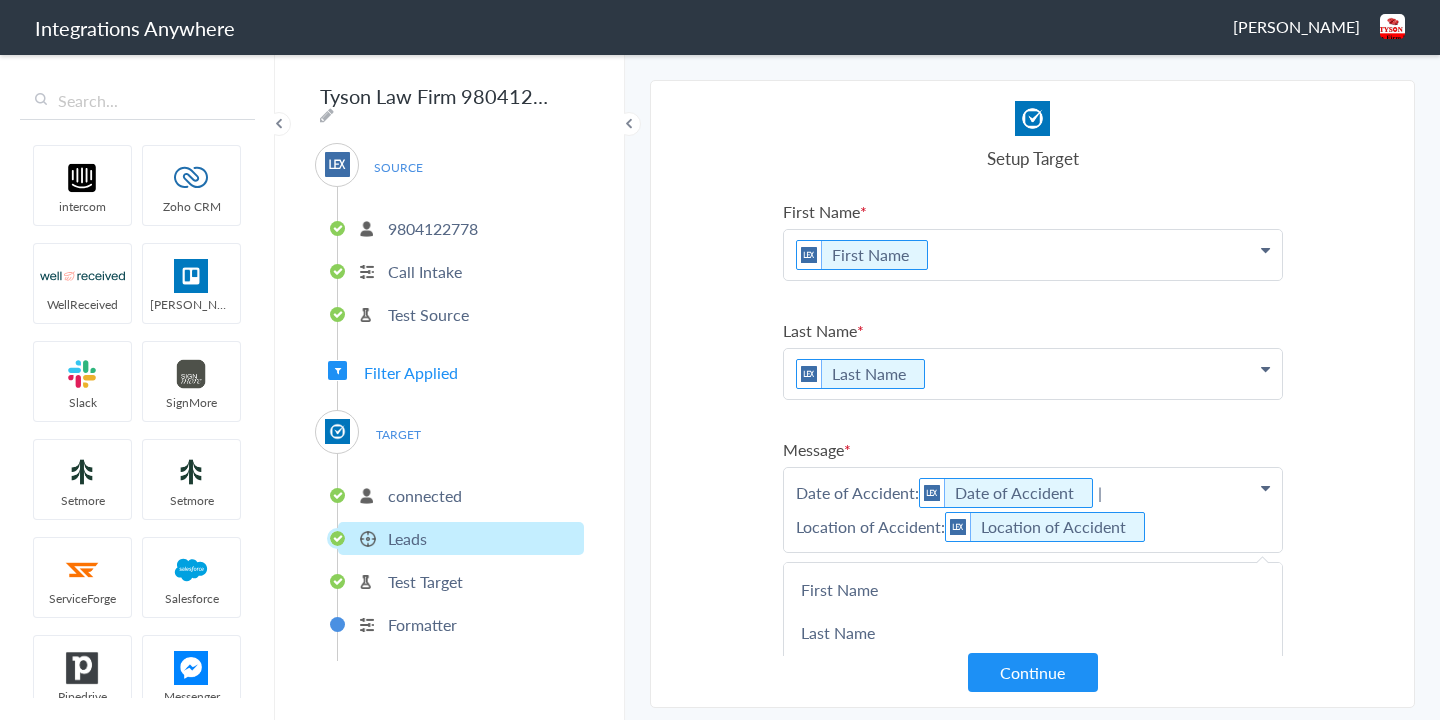 scroll, scrollTop: 0, scrollLeft: 0, axis: both 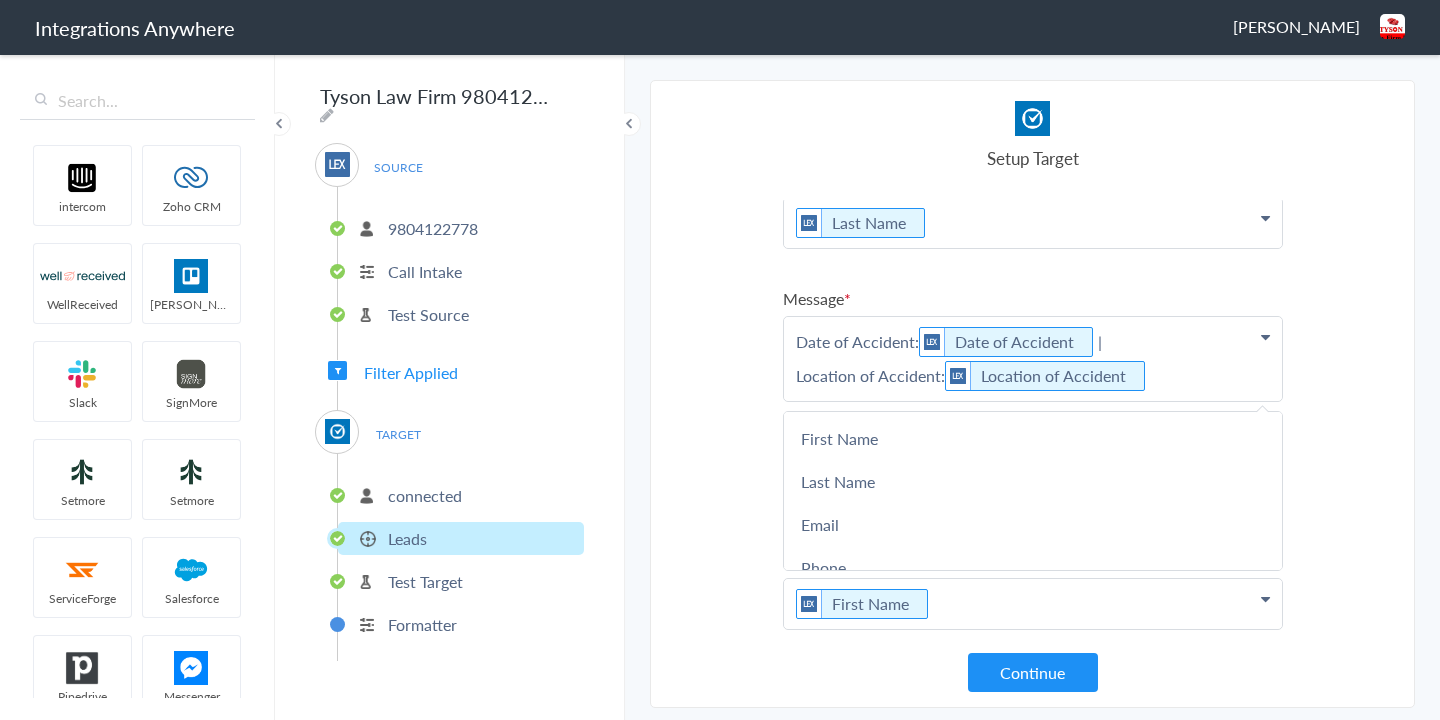 type 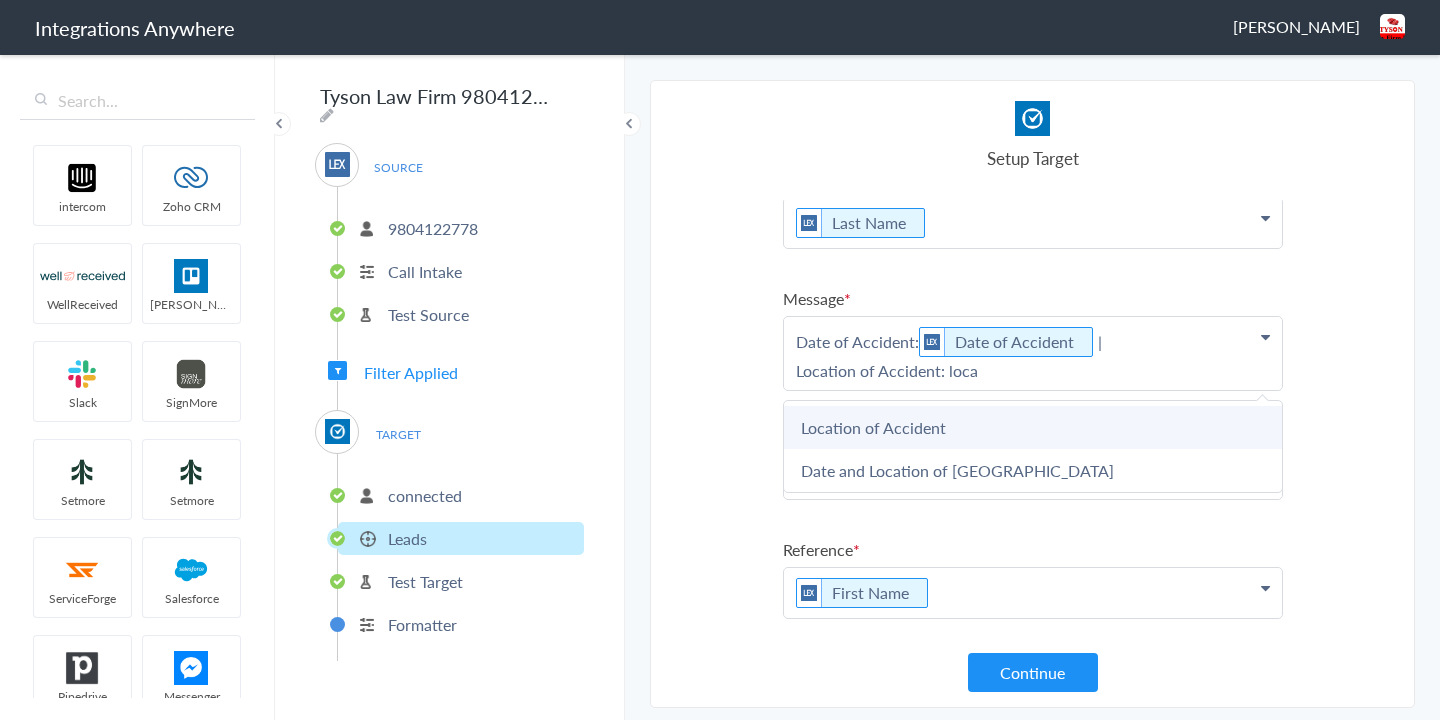 click on "Location of Accident" at bounding box center (0, 0) 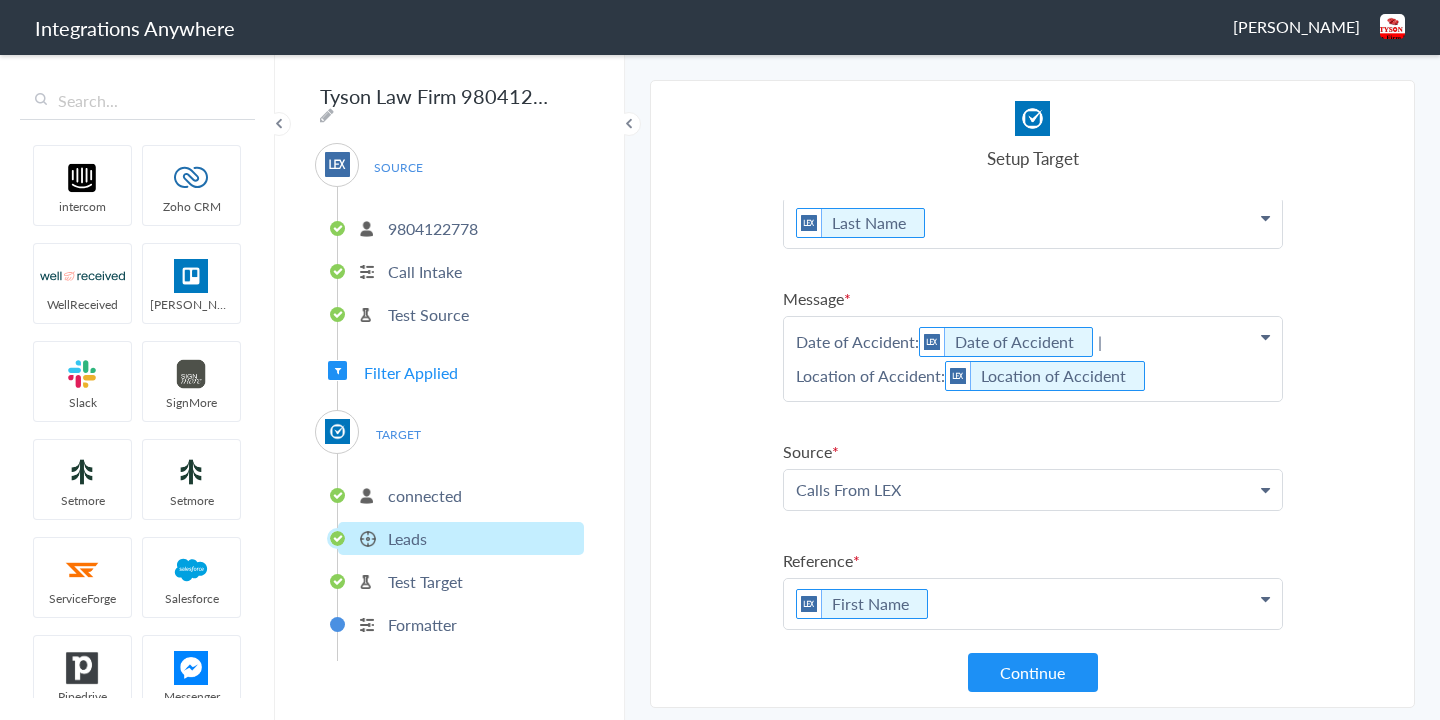 click on "Date of Accident:  Date of Accident  |  Location of Accident:  Location of Accident" at bounding box center [1033, 104] 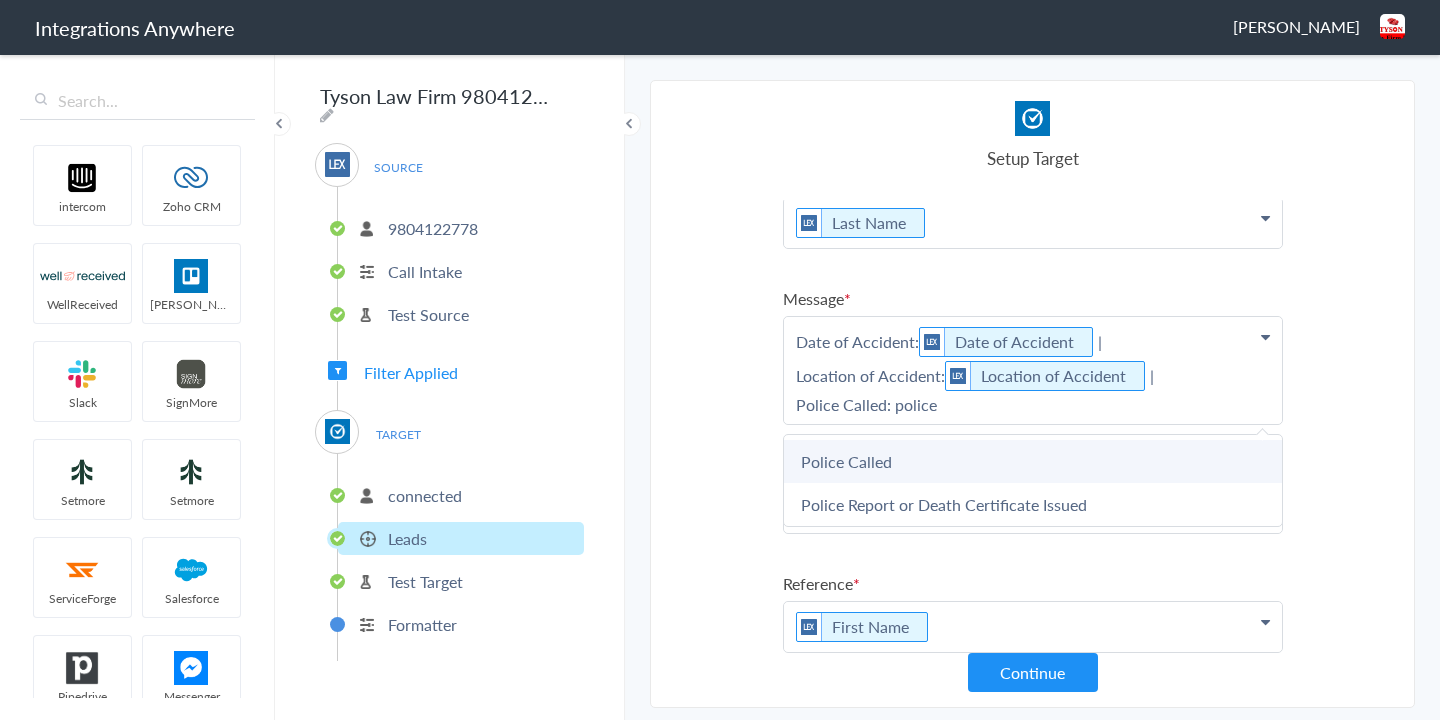 click on "Police Called" at bounding box center [0, 0] 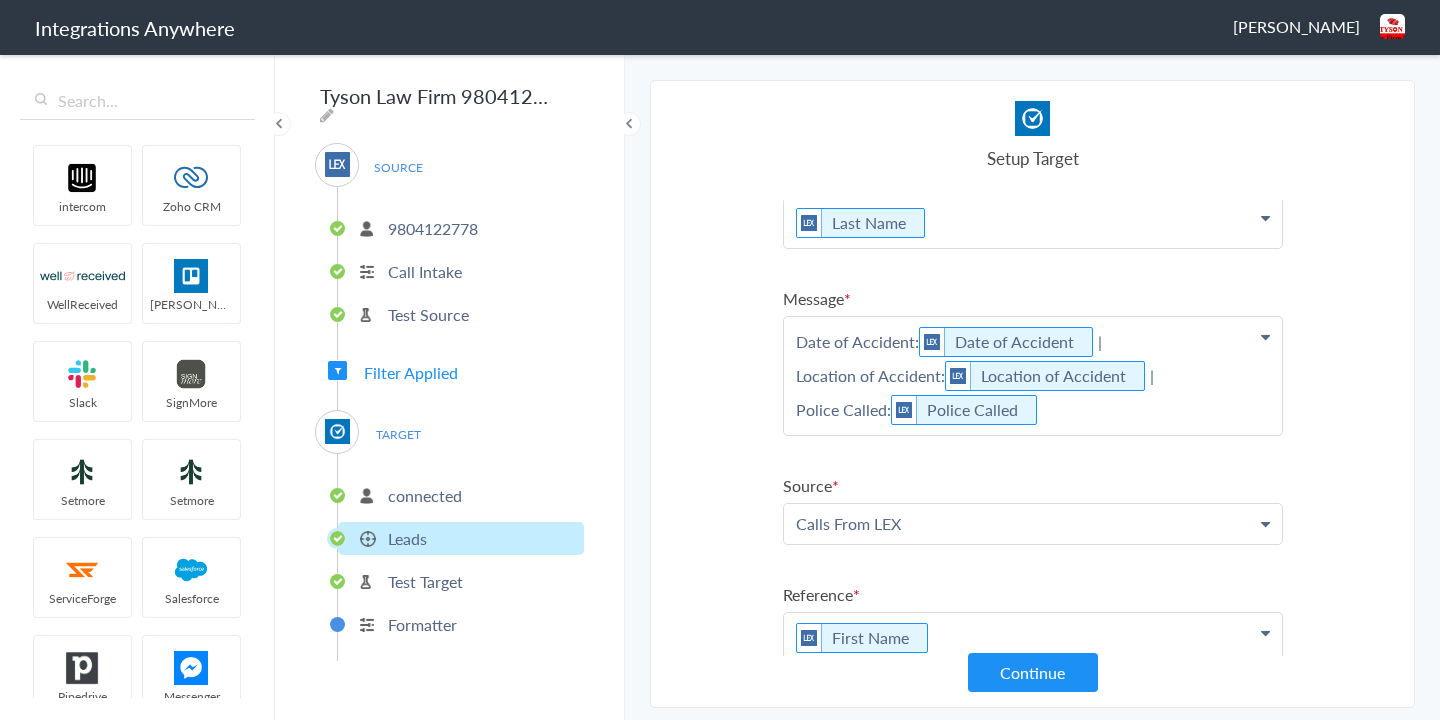 click on "Date of Accident:  Date of Accident  |  Location of Accident:  Location of Accident  |  Police Called:  Police Called" at bounding box center (1033, 104) 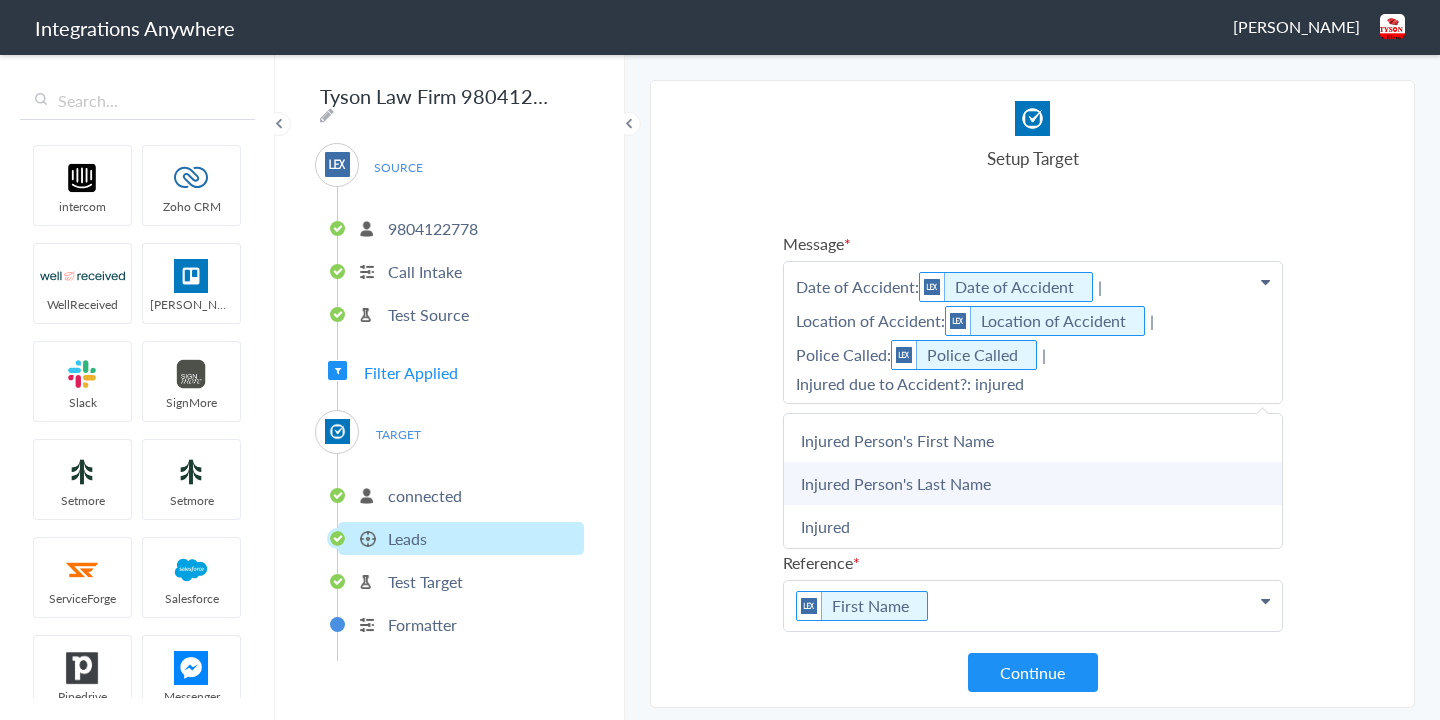 scroll, scrollTop: 198, scrollLeft: 0, axis: vertical 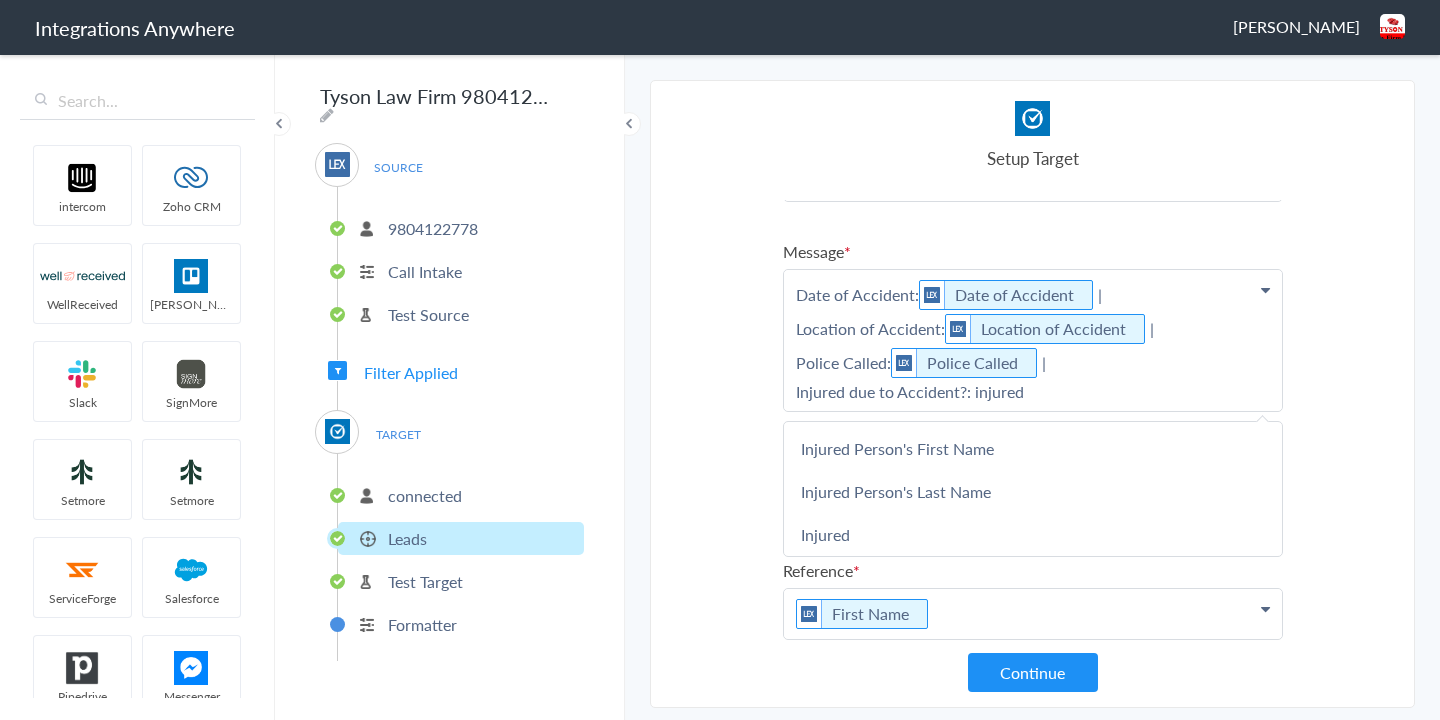 click on "Date of Accident:  Date of Accident  |  Location of Accident:  Location of Accident  |  Police Called:  Police Called  |  Injured due to Accident?: injured" at bounding box center [1033, 340] 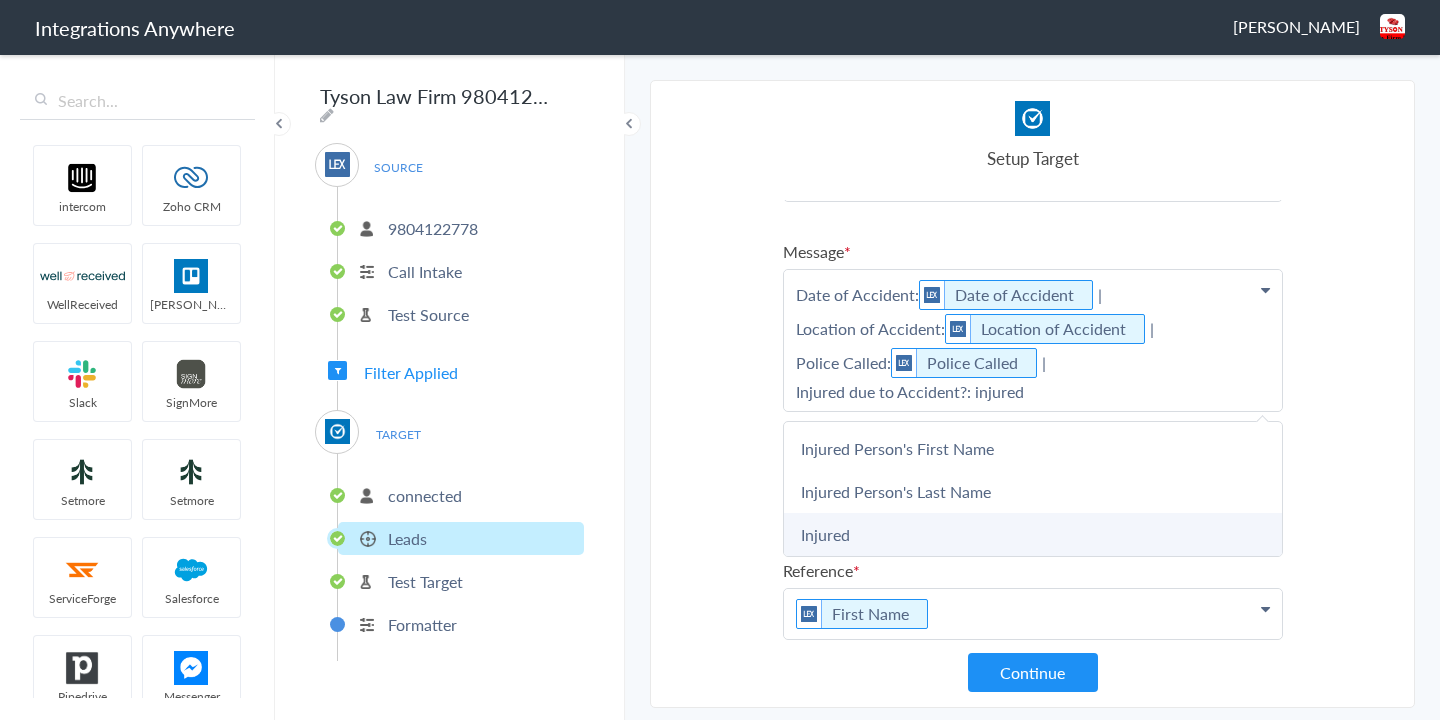 scroll, scrollTop: 355, scrollLeft: 0, axis: vertical 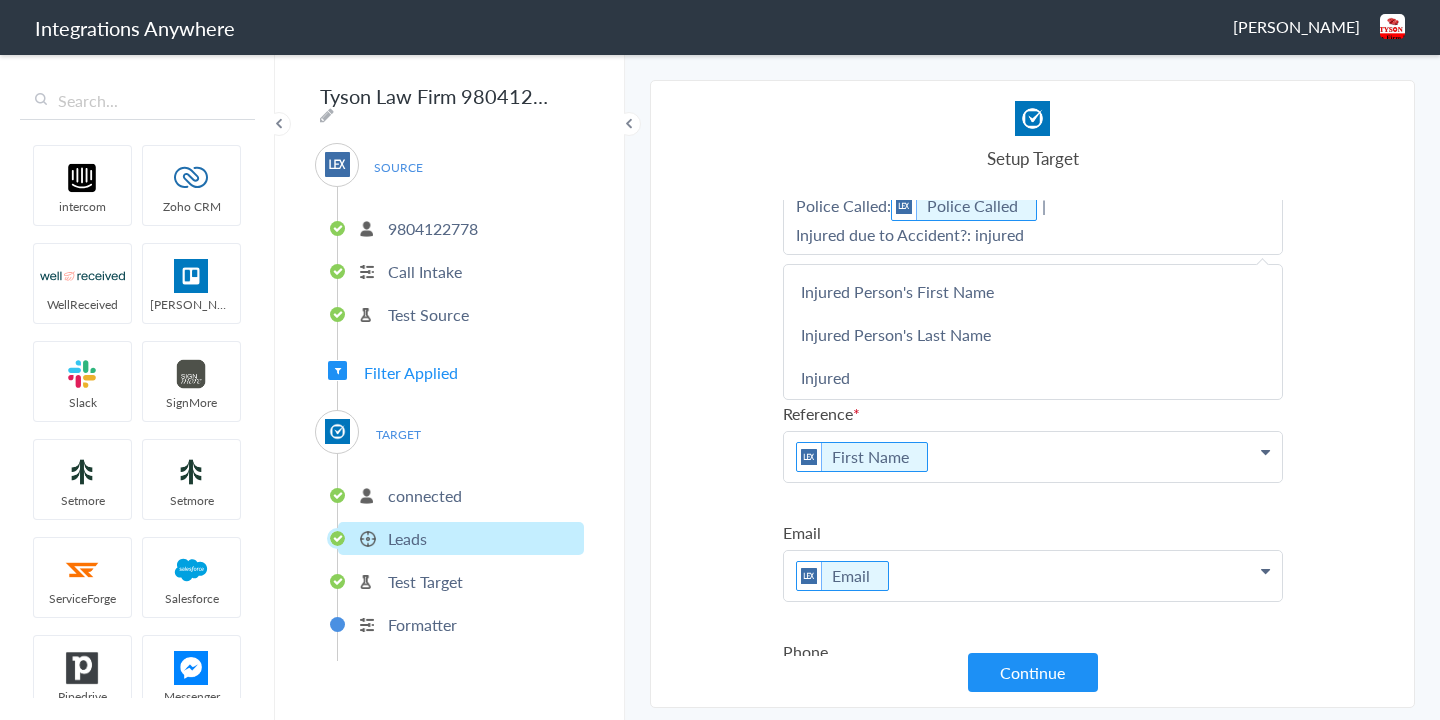 click on "Select  Account 9804122778       Rename   Delete   ([DATE]) + connect Continue Setup Source Call Intake Triggers when a new Call is taken Continue Test Source Test Source Test Failed
Select  Account The Tyson Law Firm       Rename   Delete   ([DATE]) + connect Continue Setup Target Leads Create a new Lead Continue Test Integration Call Intake Leads View test data Your Integration has been set up.Trigger the switch to activate your Integration Test Skip Test Return to Dashboard or Setup Formatter Test Failed Test Success   Invalid data for email LEX Reception Call Intake - Clio Grow Leads   [PERSON_NAME] from_last   Calls From LEX from_source   Arabyia referring_url Show more Your Integration has been set up. Trigger the switch to activate your Integration Setup Formatter Return to Dashboard Replace Formatter Timezone Timezone [GEOGRAPHIC_DATA]/[GEOGRAPHIC_DATA] (Source) UTC America/[GEOGRAPHIC_DATA] (Source) Save Field Phone Phone Format Choose format [PHONE_NUMBER] (National) [PHONE_NUMBER] (National) Or" at bounding box center (1032, 394) 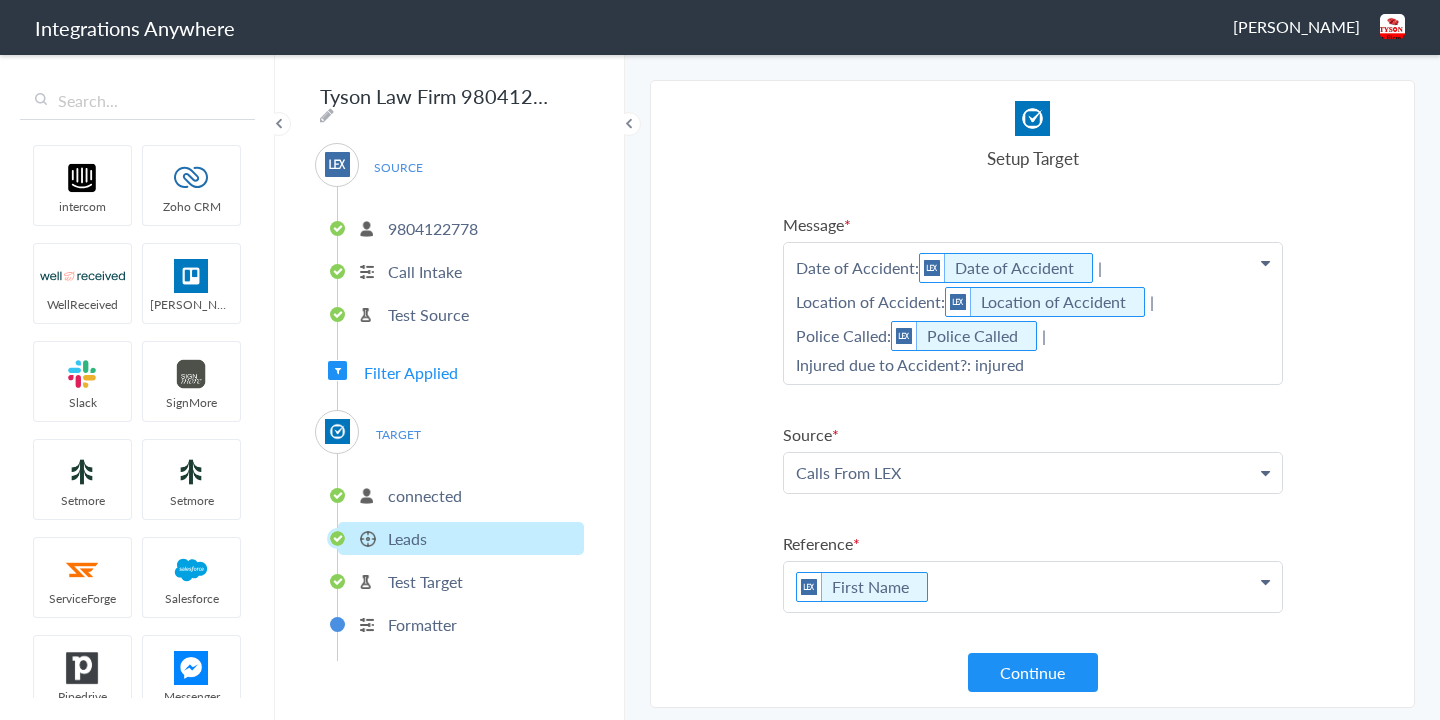 scroll, scrollTop: 223, scrollLeft: 0, axis: vertical 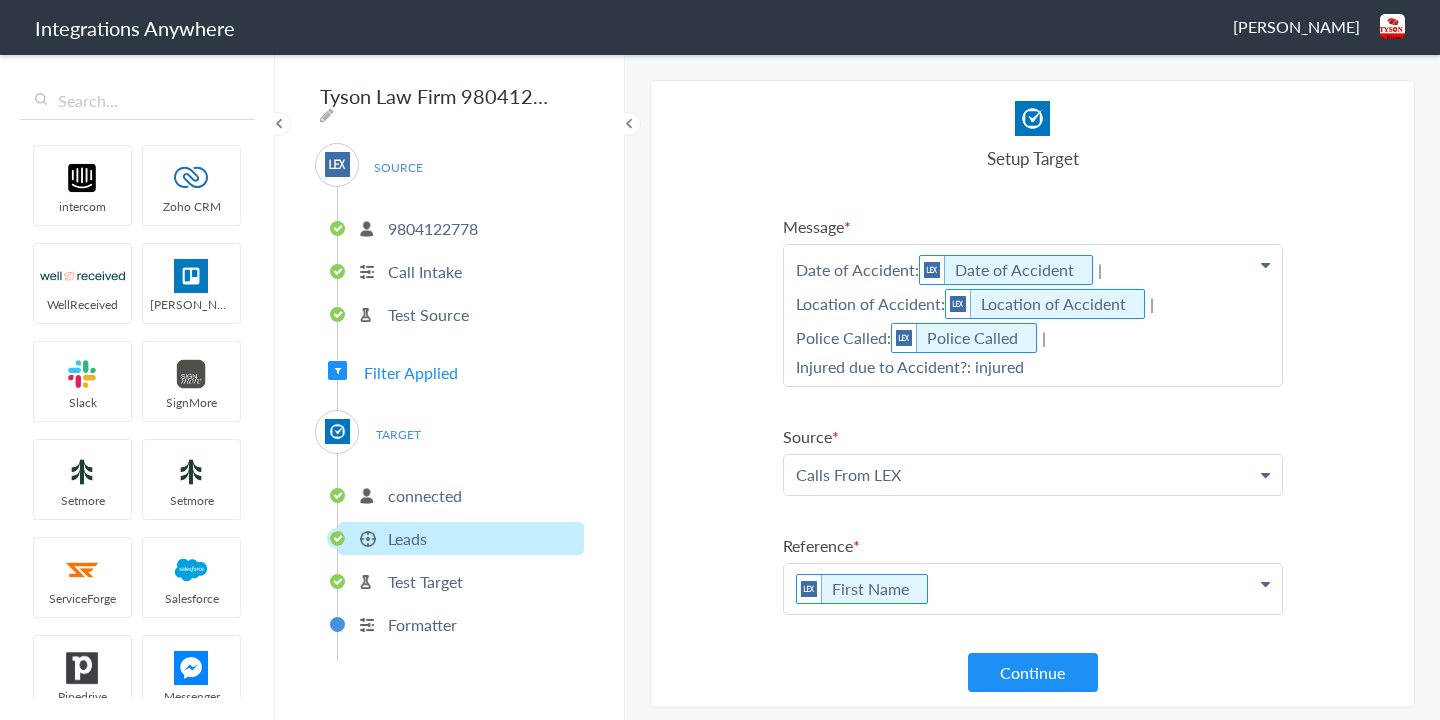 click on "Date of Accident:  Date of Accident  |  Location of Accident:  Location of Accident  |  Police Called:  Police Called  |  Injured due to Accident?: injured" at bounding box center [1033, 32] 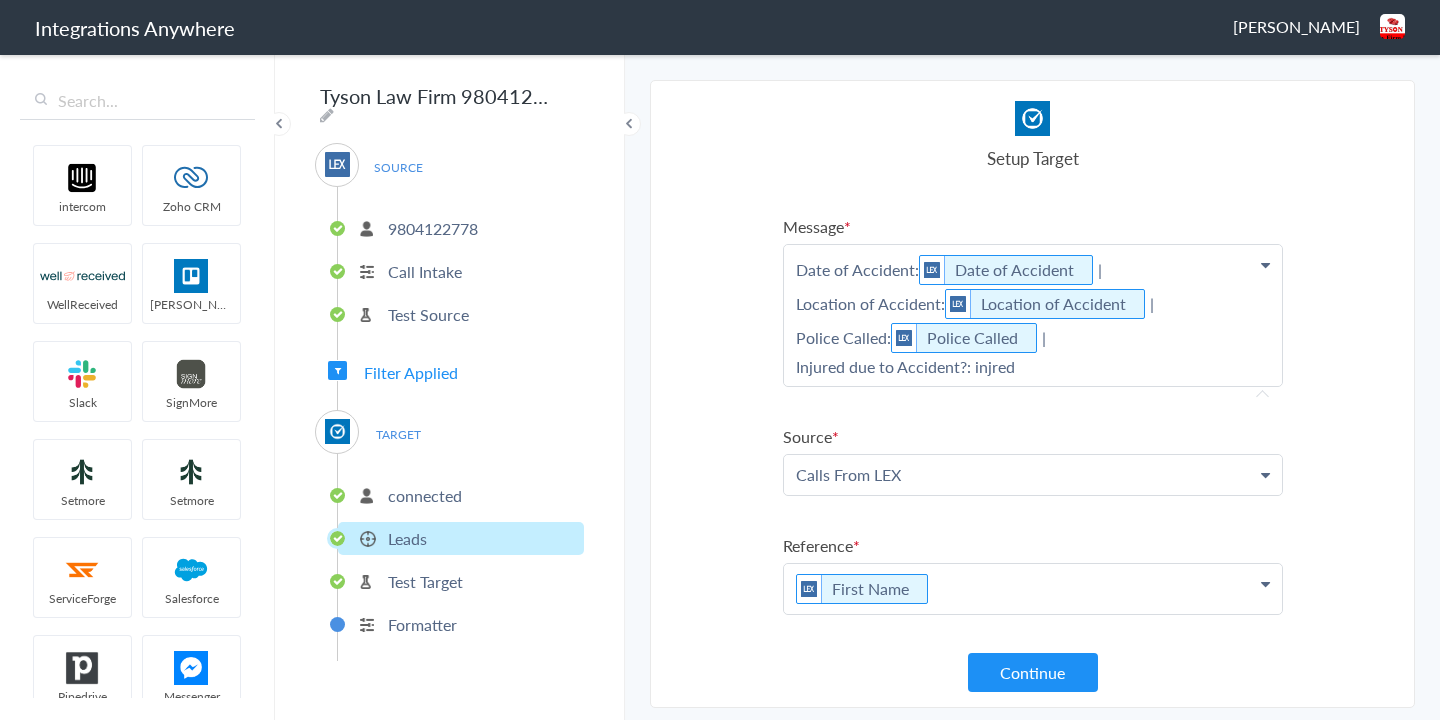 click on "Date of Accident:  Date of Accident  |  Location of Accident:  Location of Accident  |  Police Called:  Police Called  |  Injured due to Accident?: injred" at bounding box center (1033, 315) 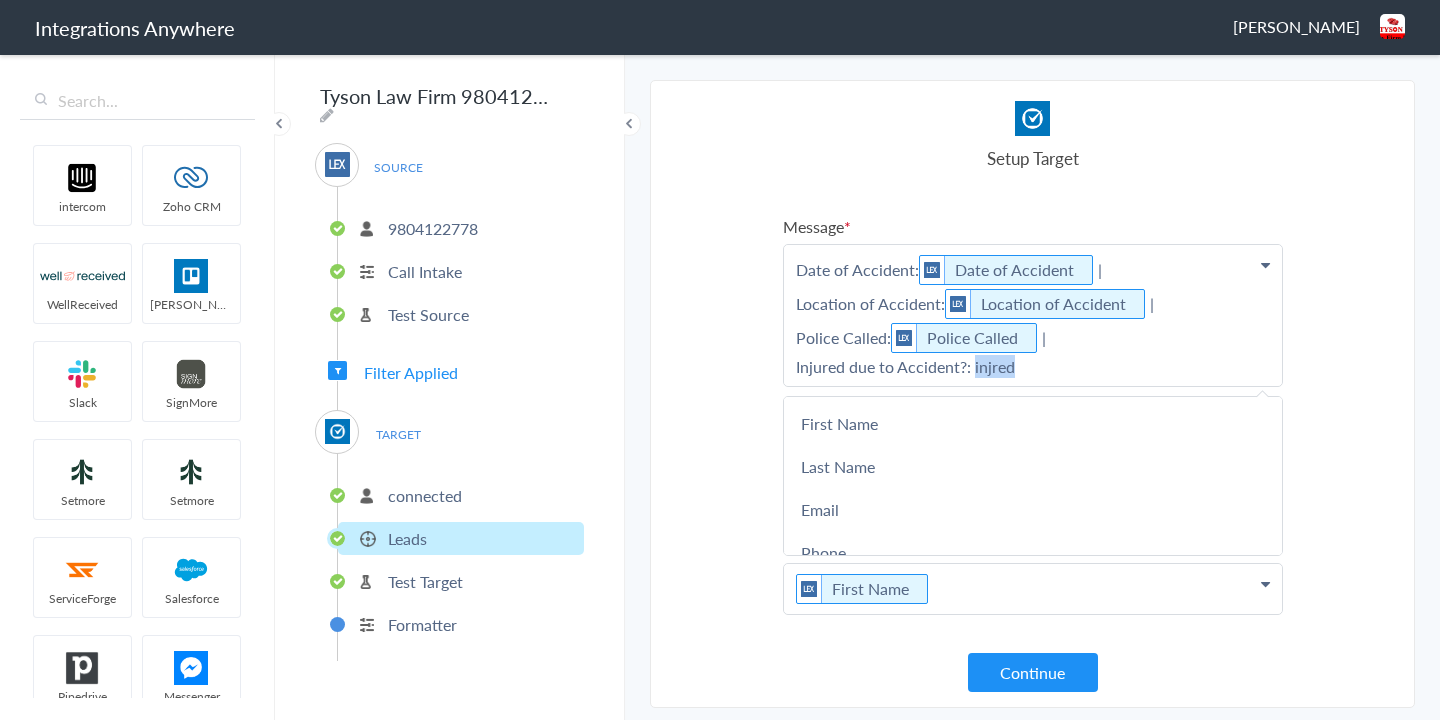 click on "Date of Accident:  Date of Accident  |  Location of Accident:  Location of Accident  |  Police Called:  Police Called  |  Injured due to Accident?: injred" at bounding box center [1033, 315] 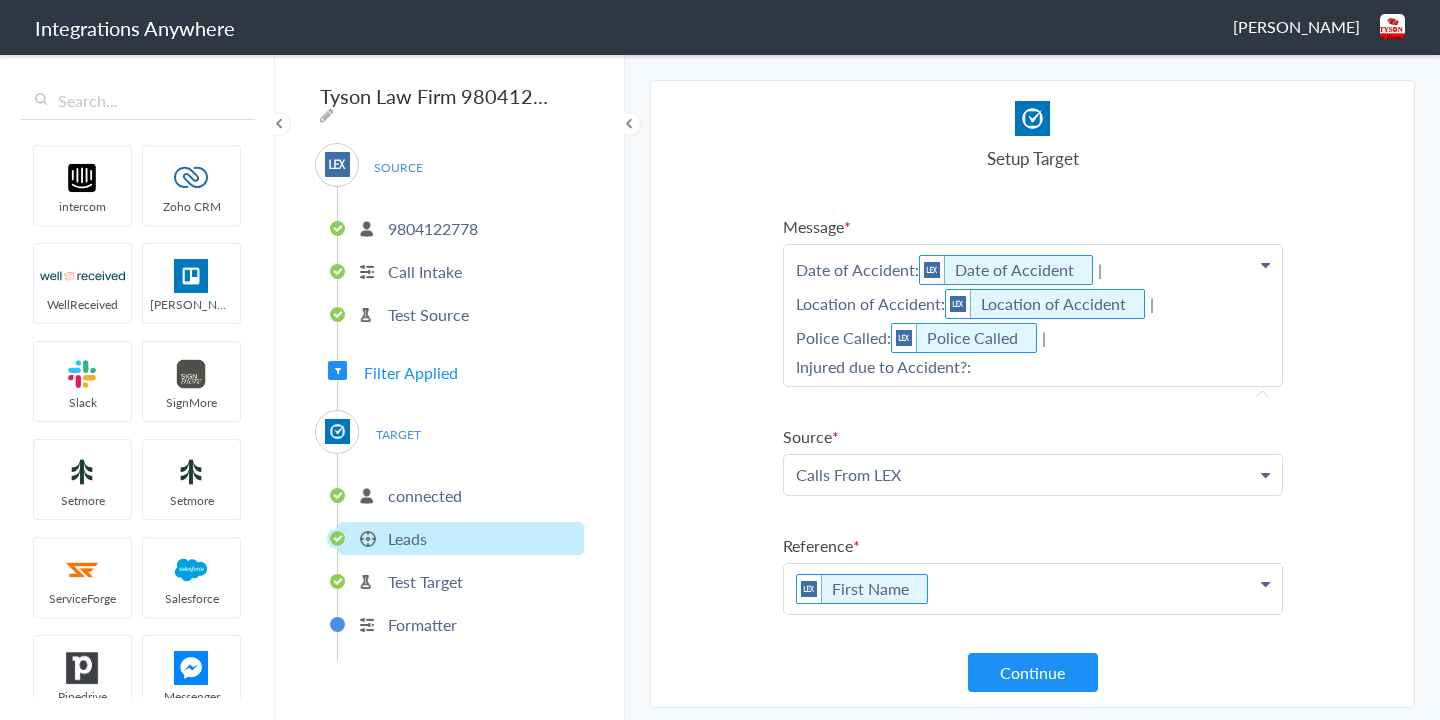 click on "9804122778" at bounding box center (433, 228) 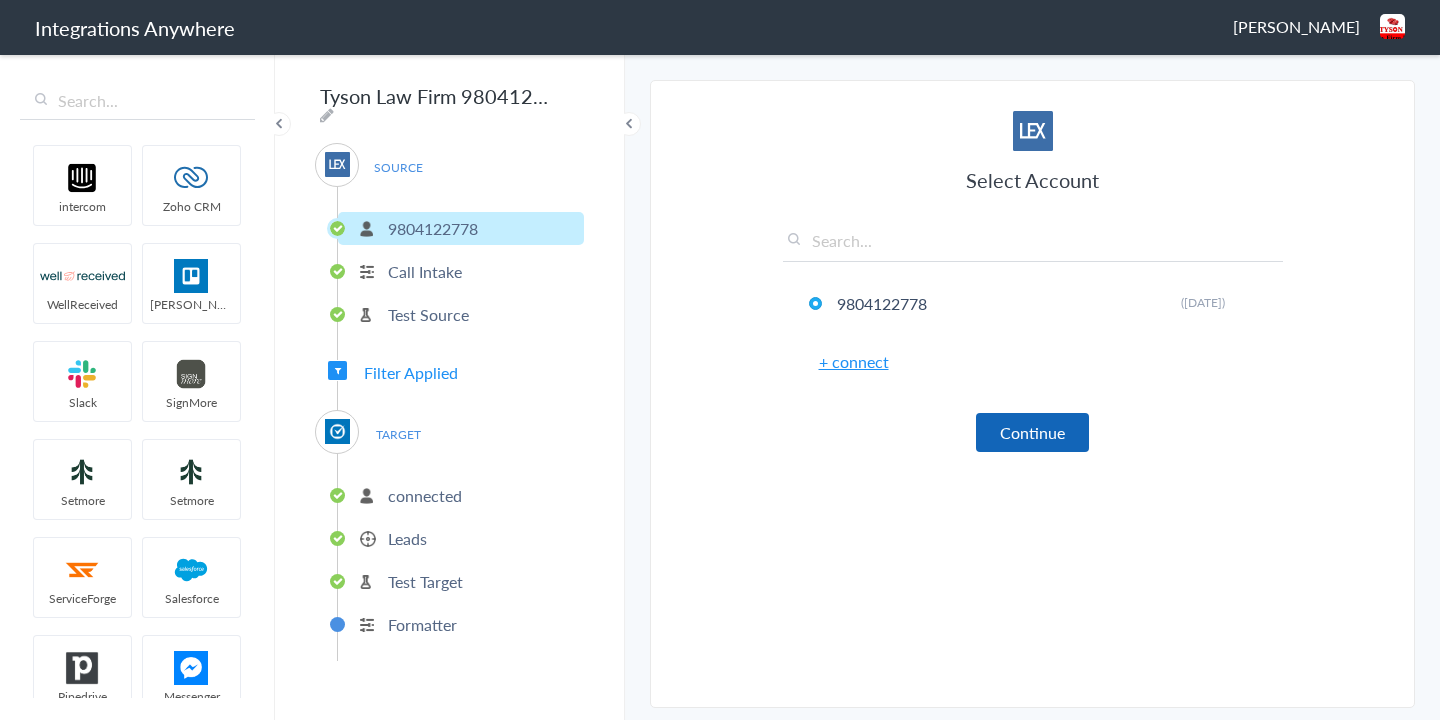 click on "Continue" at bounding box center (1032, 432) 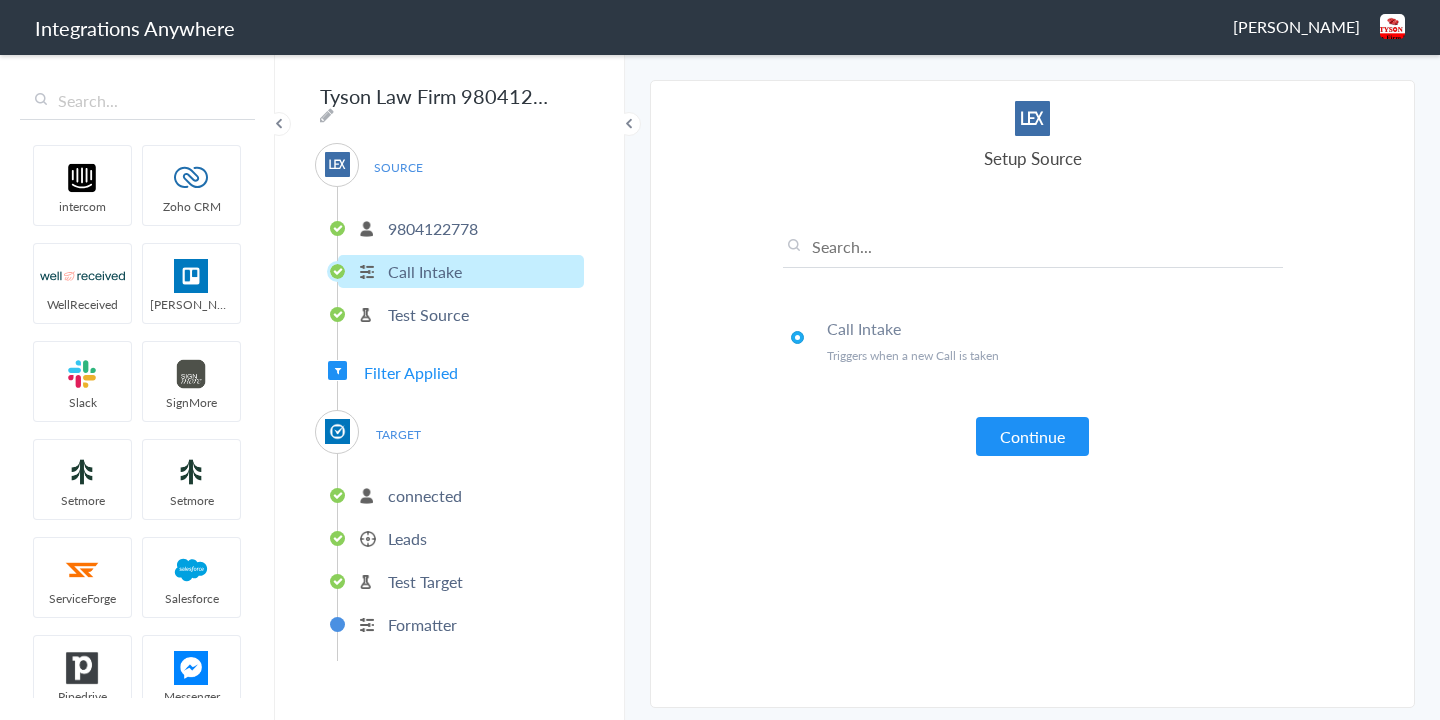 click on "SOURCE" at bounding box center (398, 167) 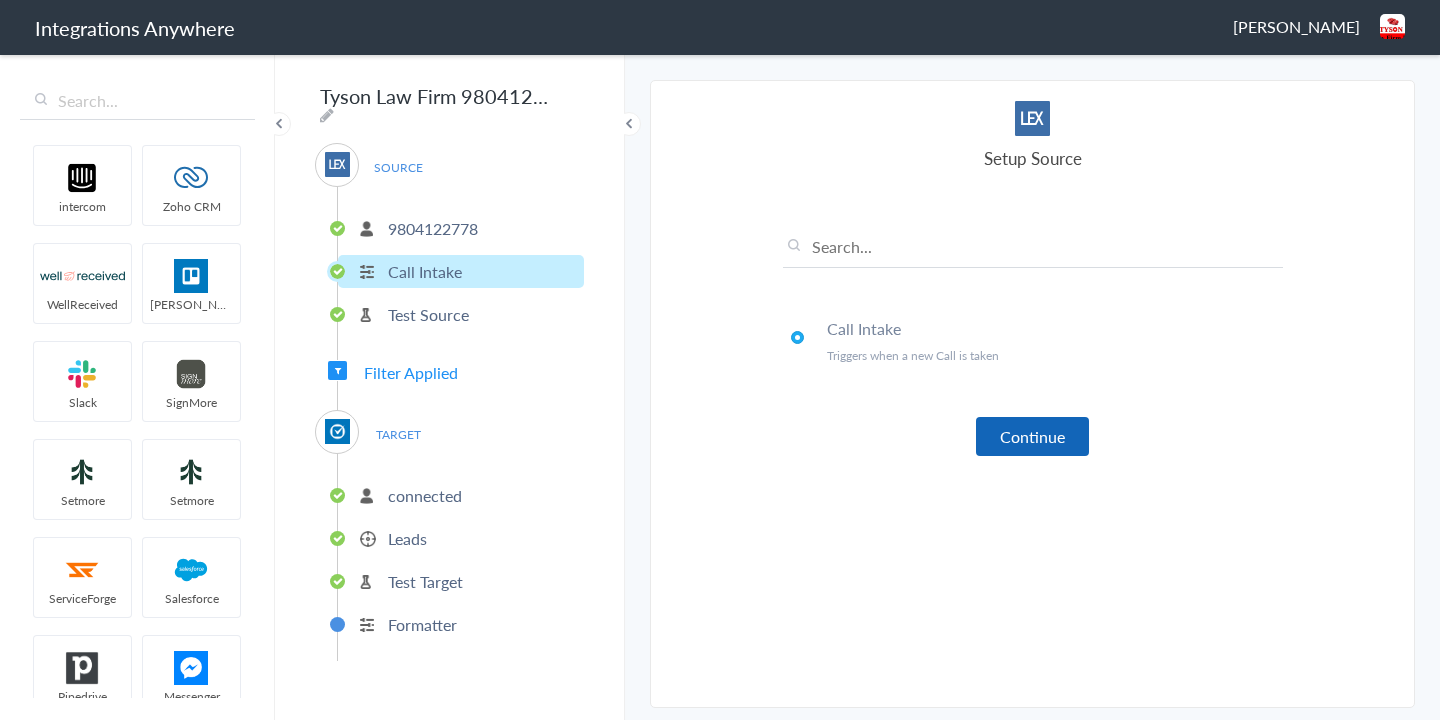 click on "Continue" at bounding box center (1032, 436) 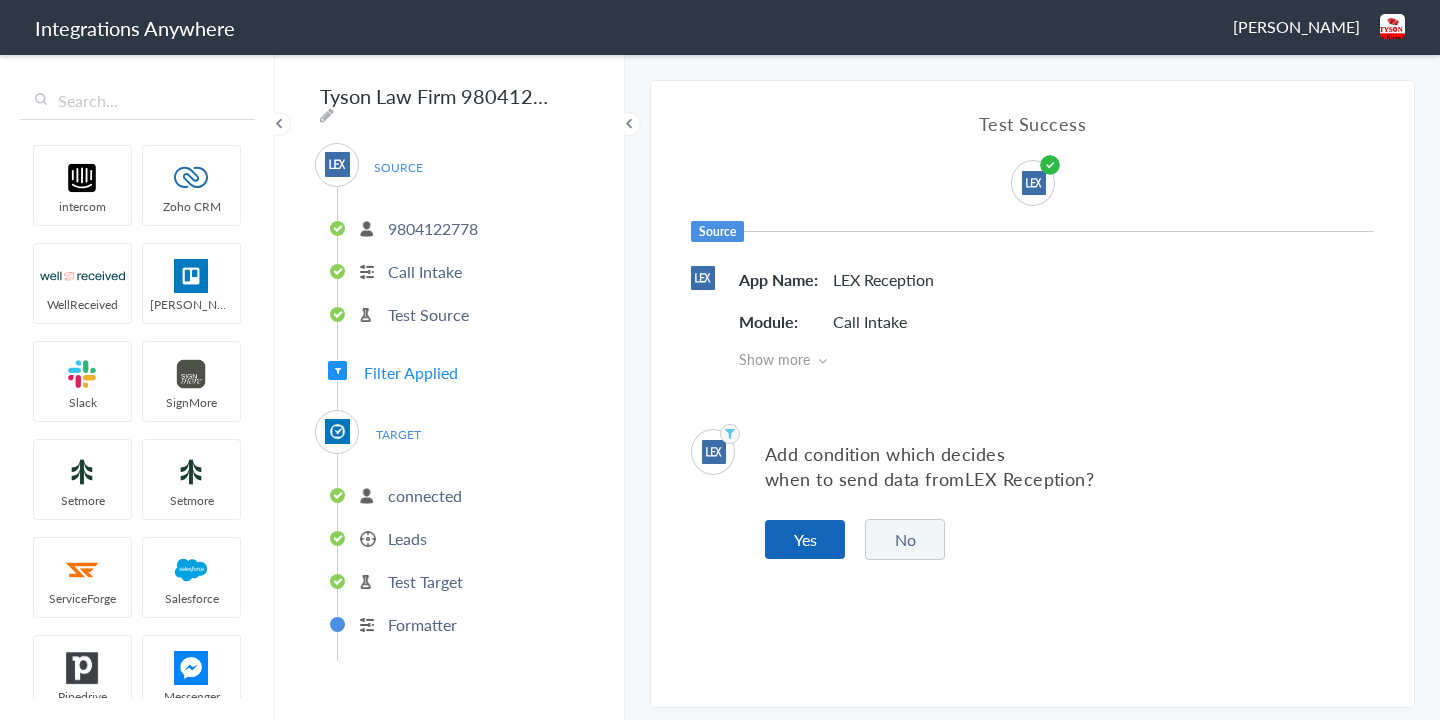 click on "Yes" at bounding box center [805, 539] 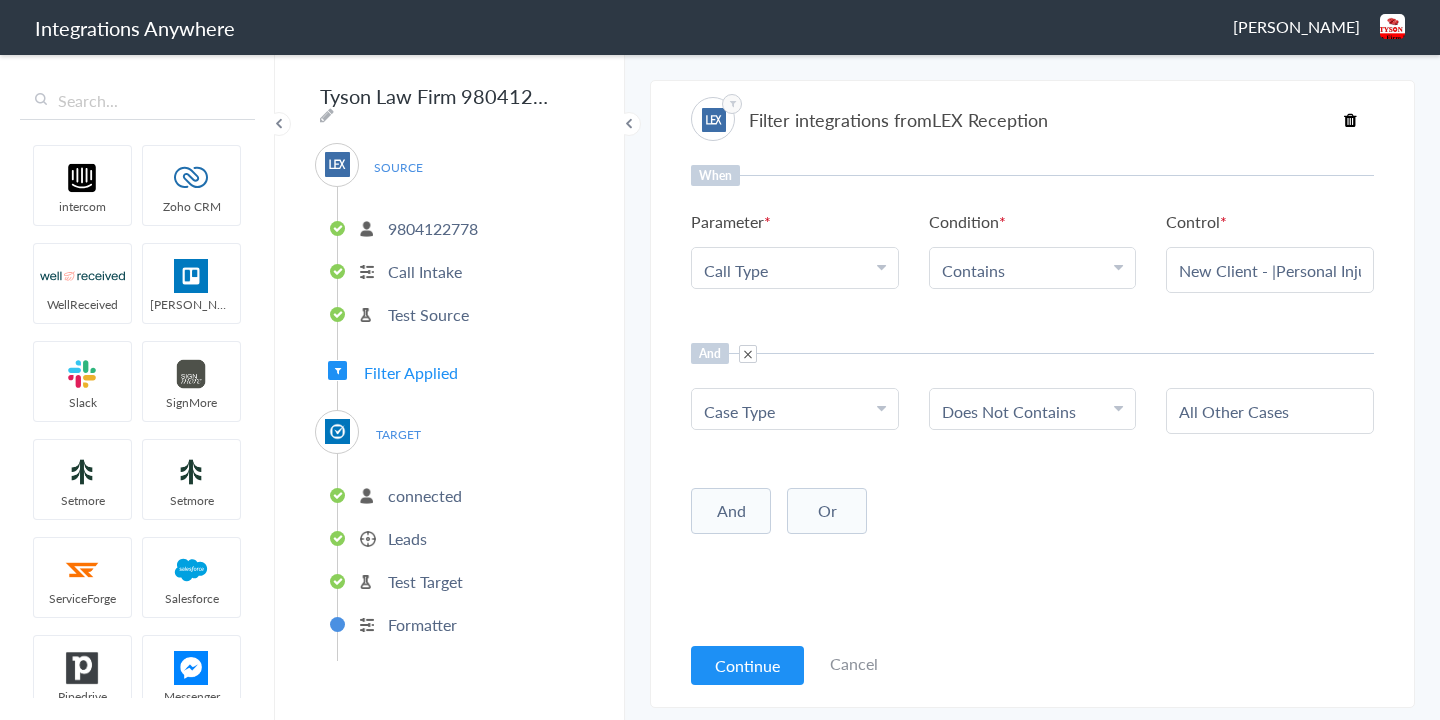 click on "Test Source" at bounding box center (428, 314) 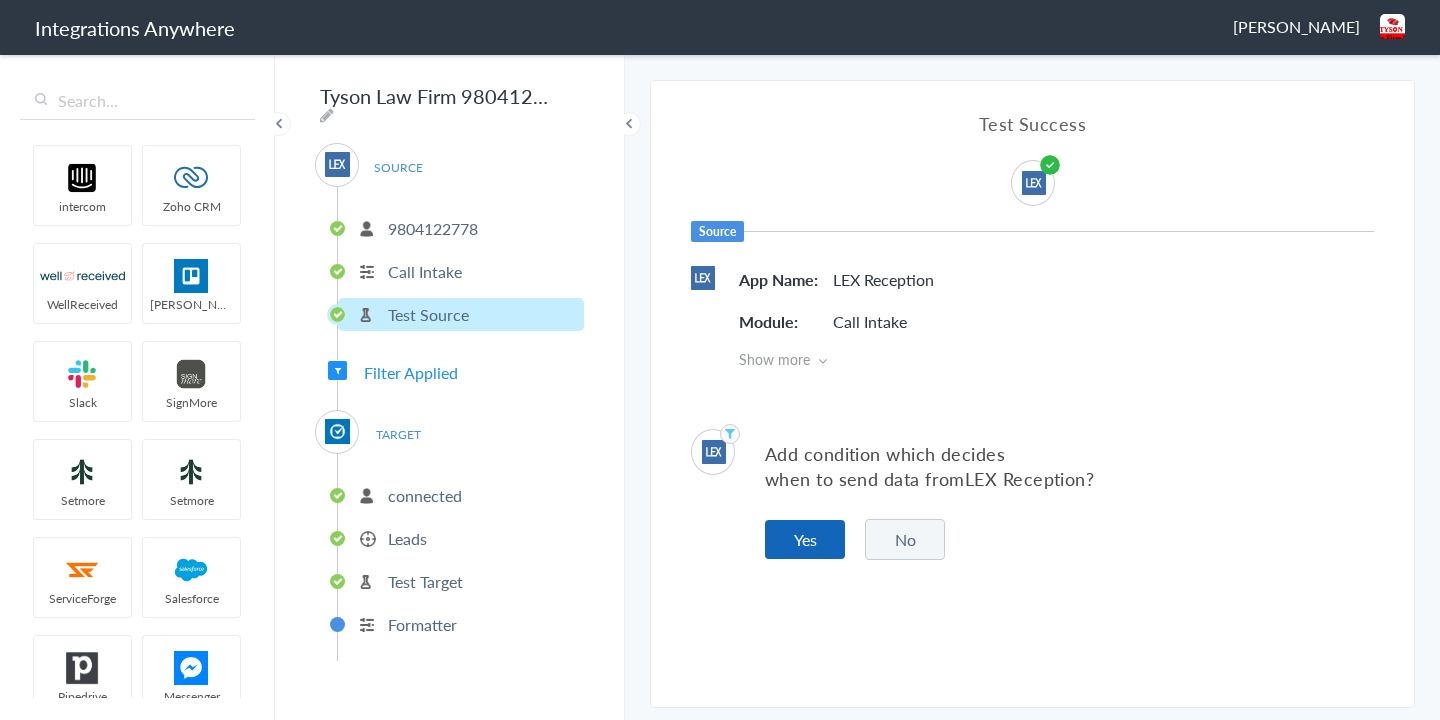 click on "Yes" at bounding box center (805, 539) 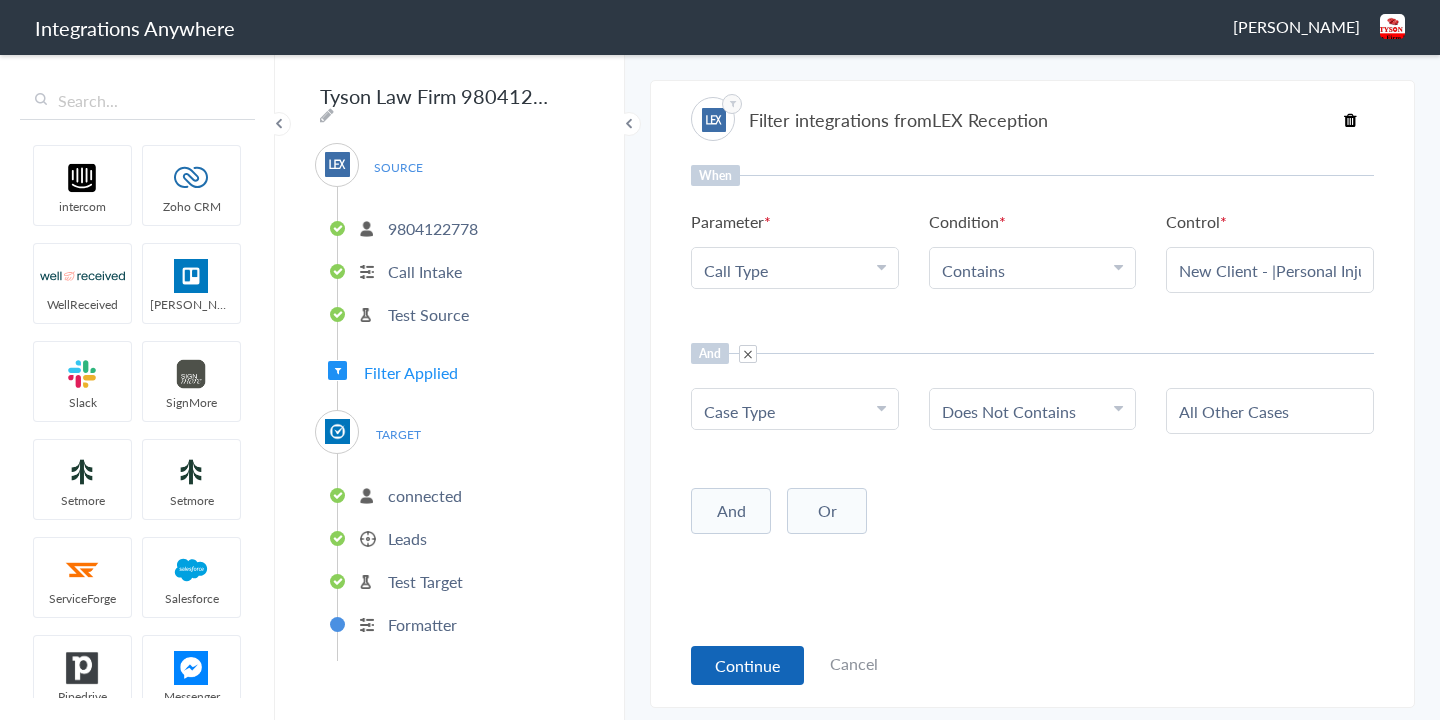 click on "Continue" at bounding box center (747, 665) 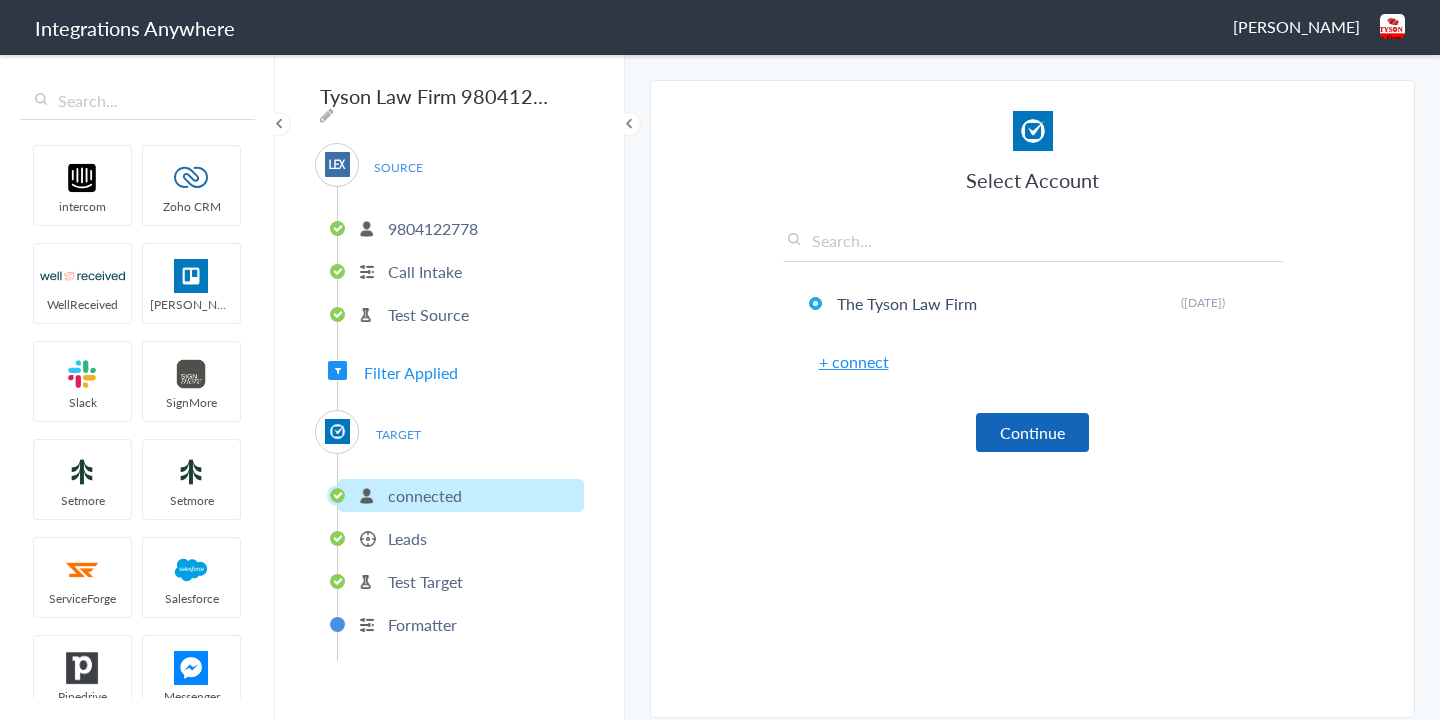 click on "Continue" at bounding box center [1032, 432] 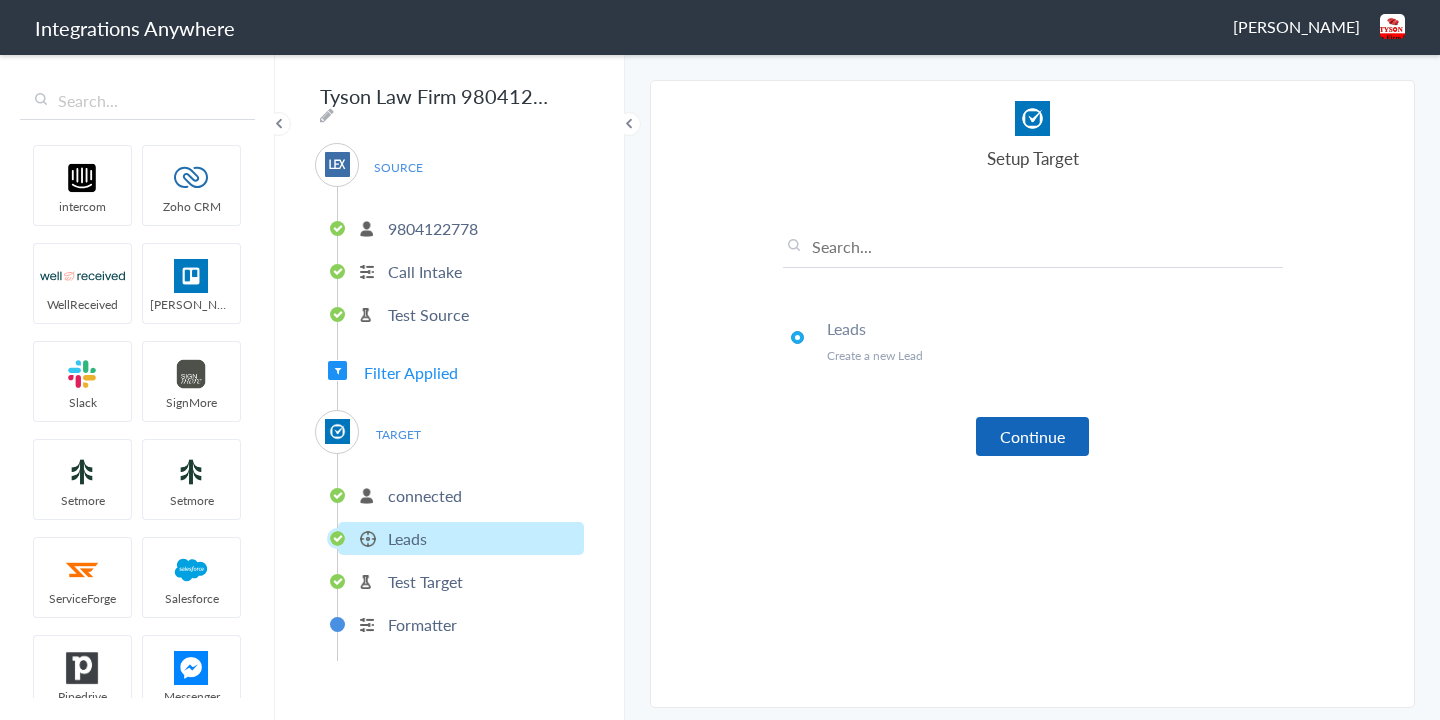 click on "Continue" at bounding box center [1032, 436] 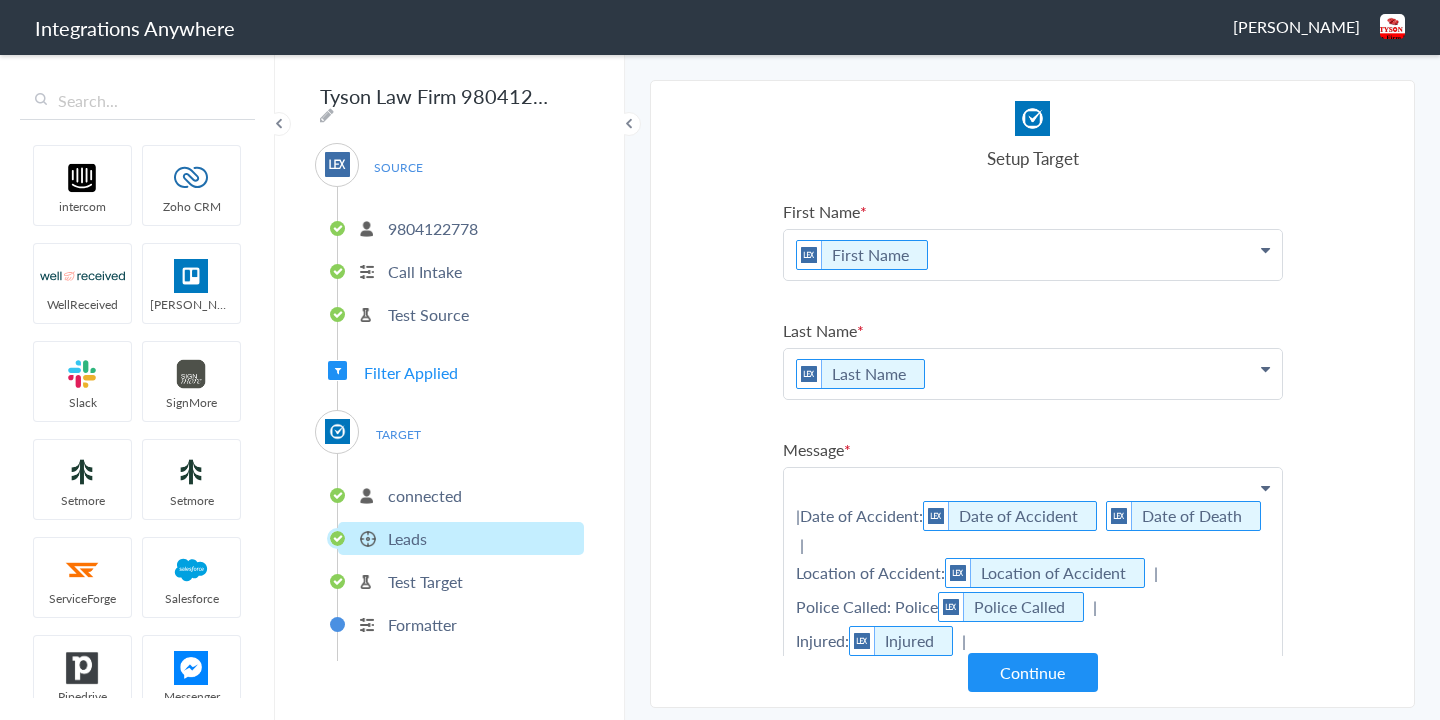 click on "|Date of Accident:  Date of Accident   Date of Death    |    Location of Accident:  Location of Accident    |    Police Called: Police Police Called    |  Injured:  Injured    |    Cause of Fall/Injury/Death:  Cause of Injury    |  Cause of Death    |    Received Treatment:  Received Treatment     |  Has UIM  Has UIM?    Type of Case: Case  Personal Injury - Case Type    |    |Date and Location of [GEOGRAPHIC_DATA]:  Date and Location of [GEOGRAPHIC_DATA]    |    Reason for Arrest:  Reason for Arrest    |    Case:  Case    |    Case Number or Degree of Felony/Misdemeanor:  Was the case number or degree of felony/misdemeanor provided?    |  Notice or Court Date:  Notice or Court Date    |  Outcome of Case:  Outcome of Case    |    Date of Resolution:  Date of Resolution    |    Only Arrest or Other Criminal History:  Only Arrest or Other Criminal History       Has Document Related to Case:  Has Document Related to Case     | Type of Case: Criminal  Criminal - Case Type    |       |Other Attorney Involved:" at bounding box center (1033, 255) 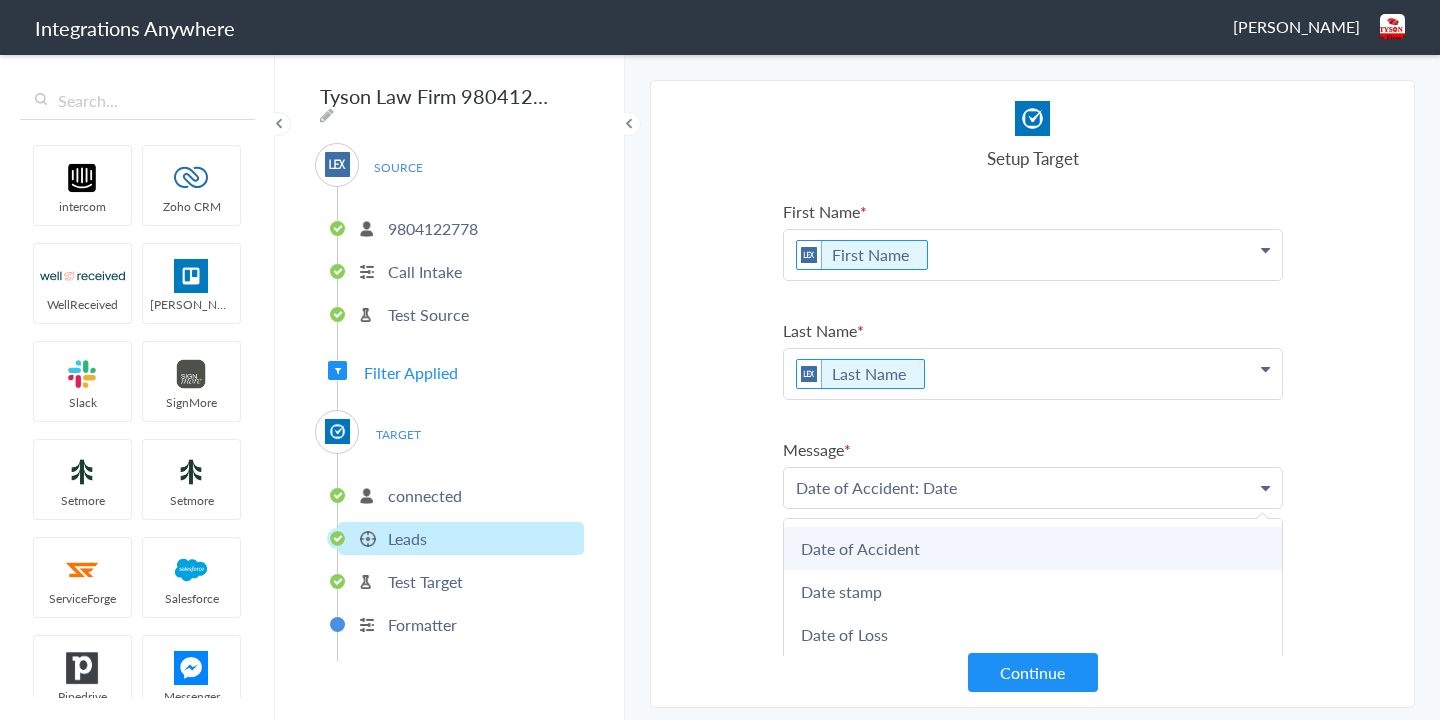 scroll, scrollTop: 4, scrollLeft: 0, axis: vertical 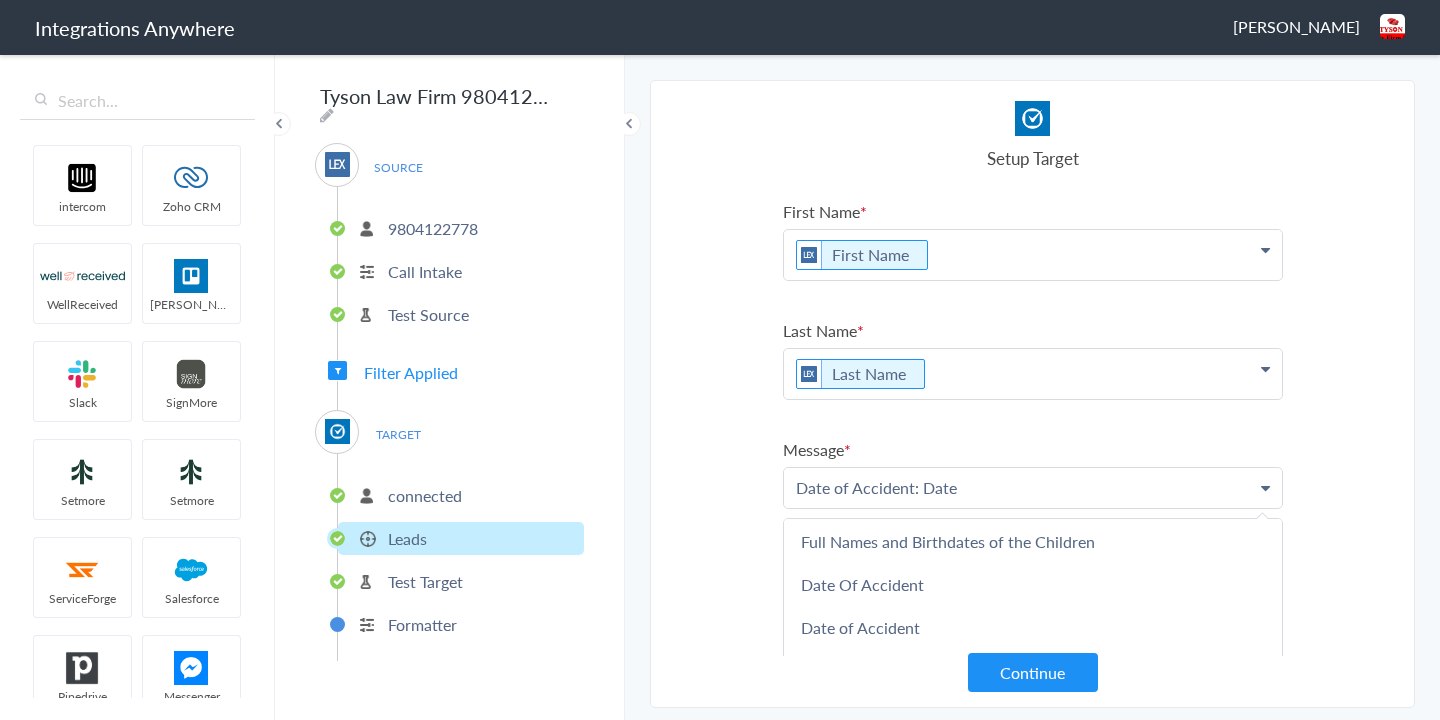 click on "[PHONE_NUMBER] Call Intake Test Source" at bounding box center (460, 269) 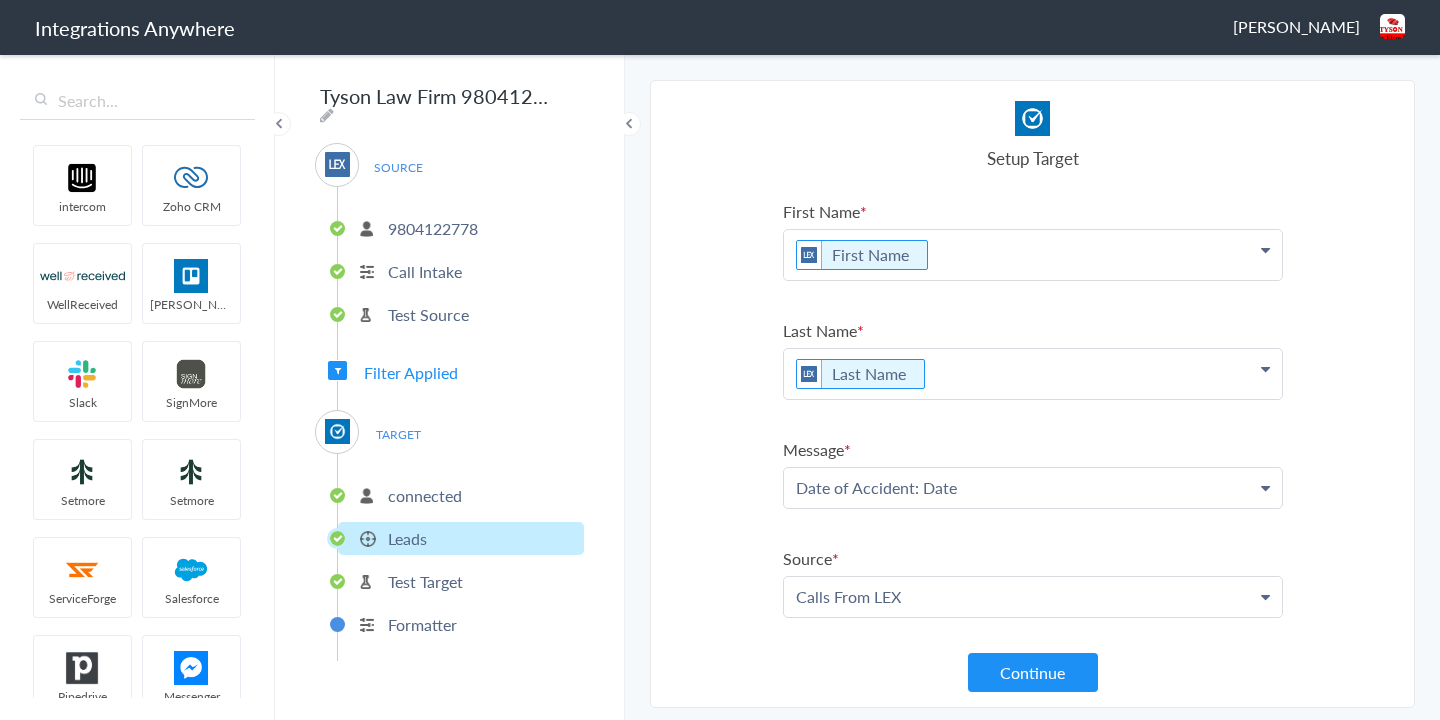 click on "9804122778" at bounding box center [461, 228] 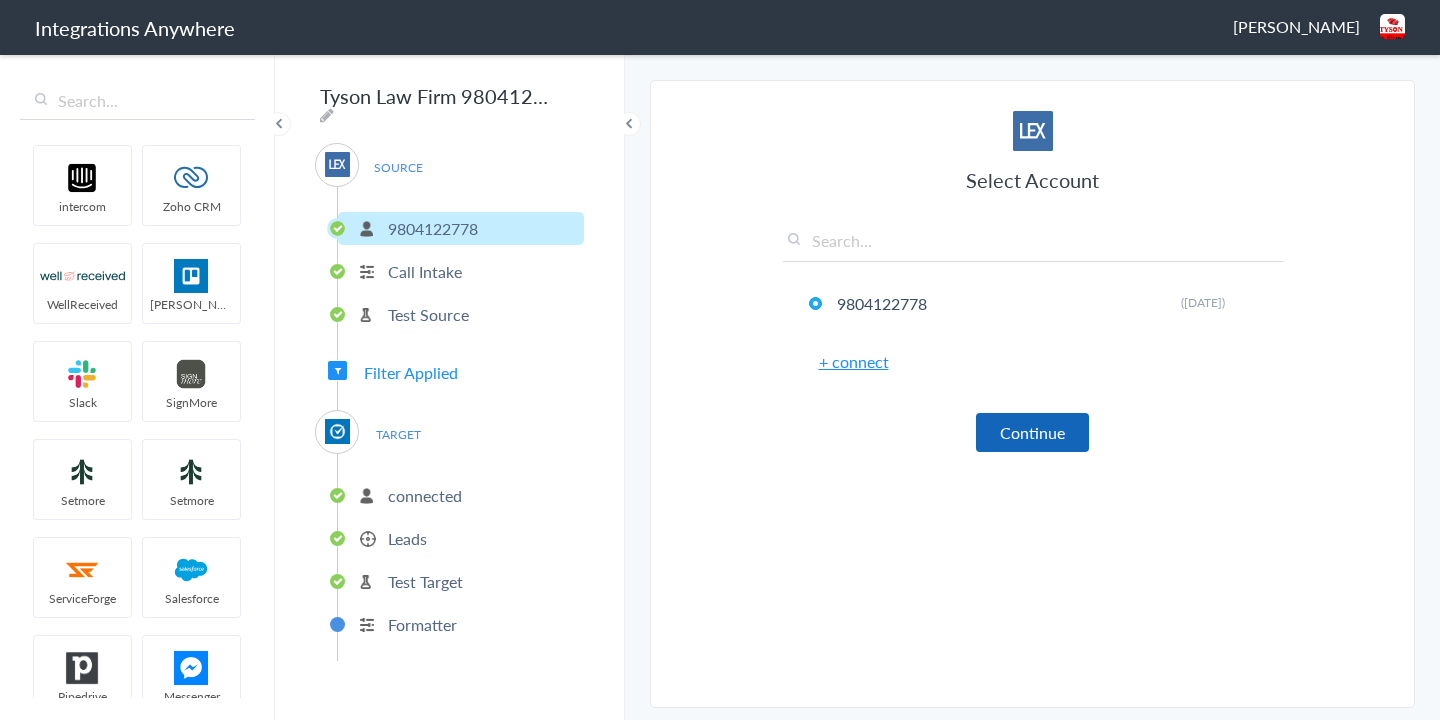 click on "Continue" at bounding box center [1032, 432] 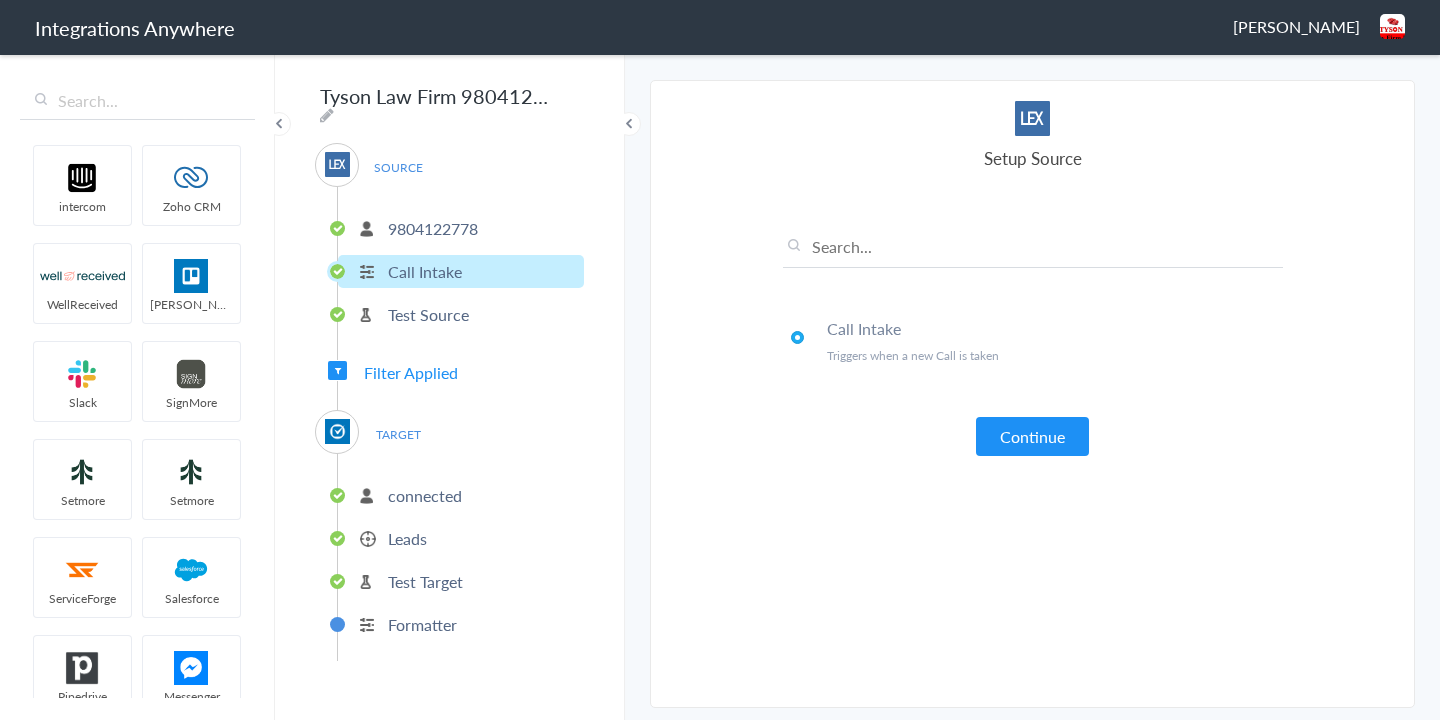 click on "Continue" at bounding box center (1032, 436) 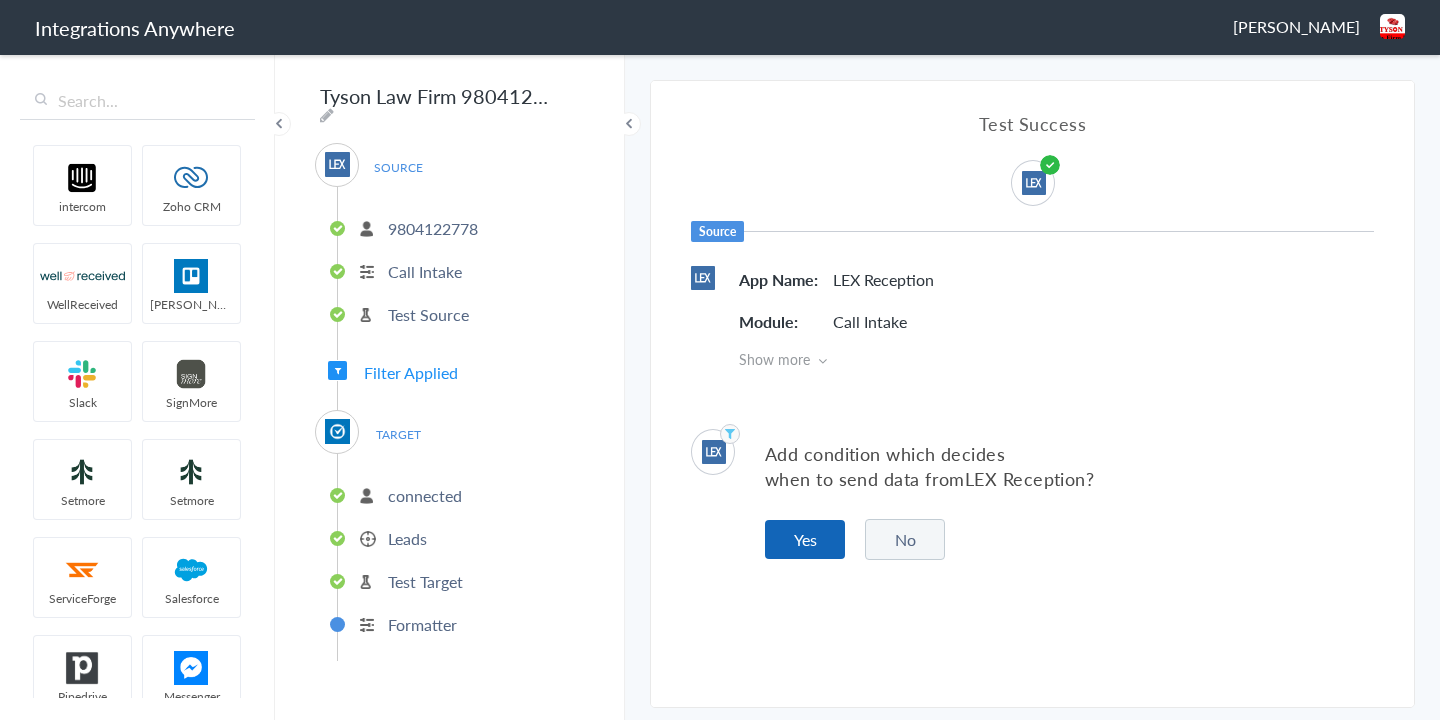 click on "Yes" at bounding box center [805, 539] 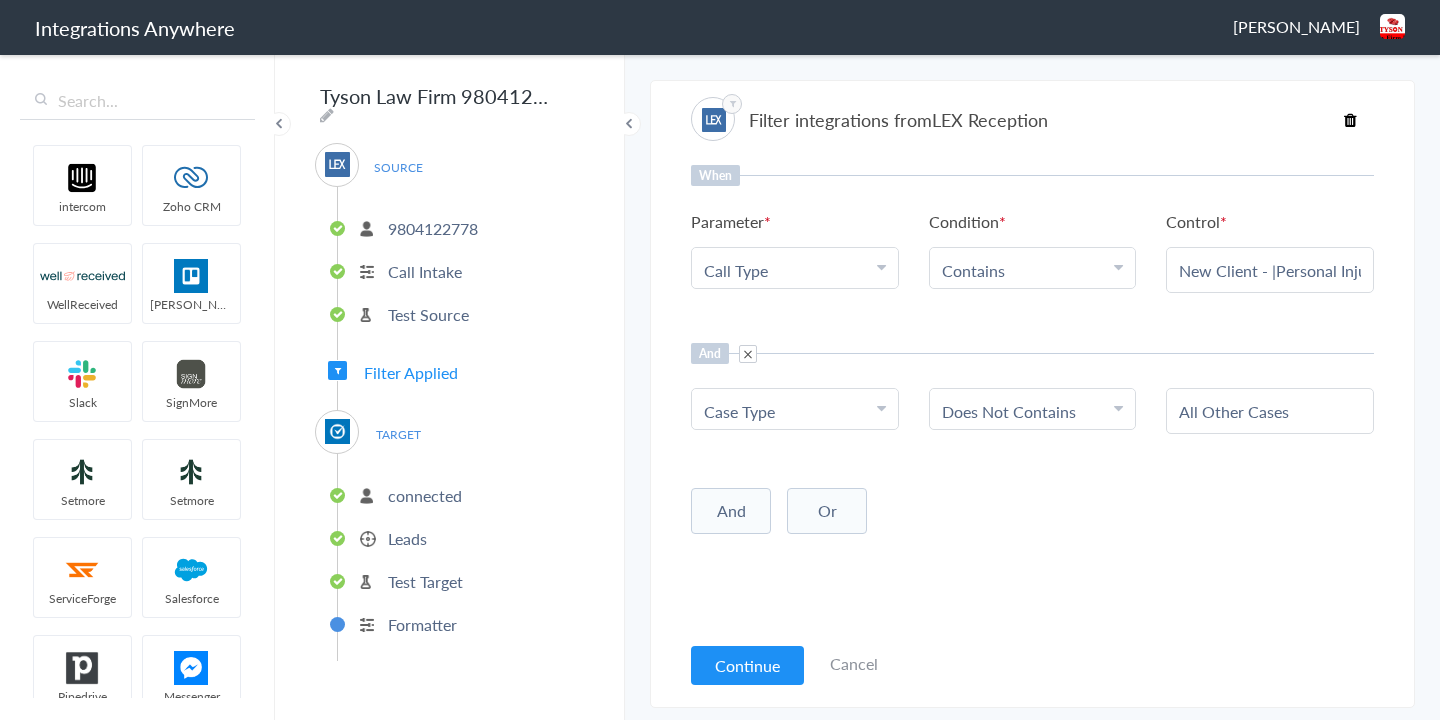 click on "Continue" at bounding box center [747, 665] 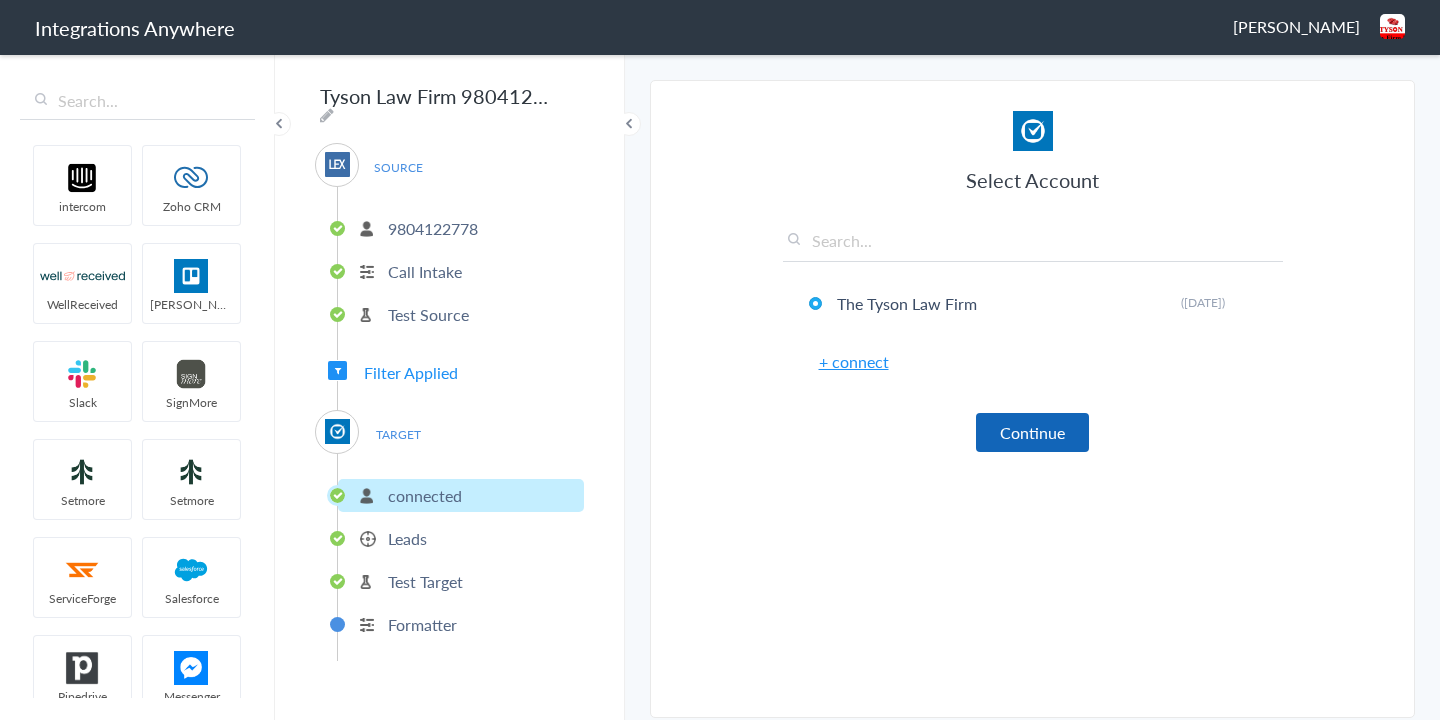 click on "Continue" at bounding box center [1032, 432] 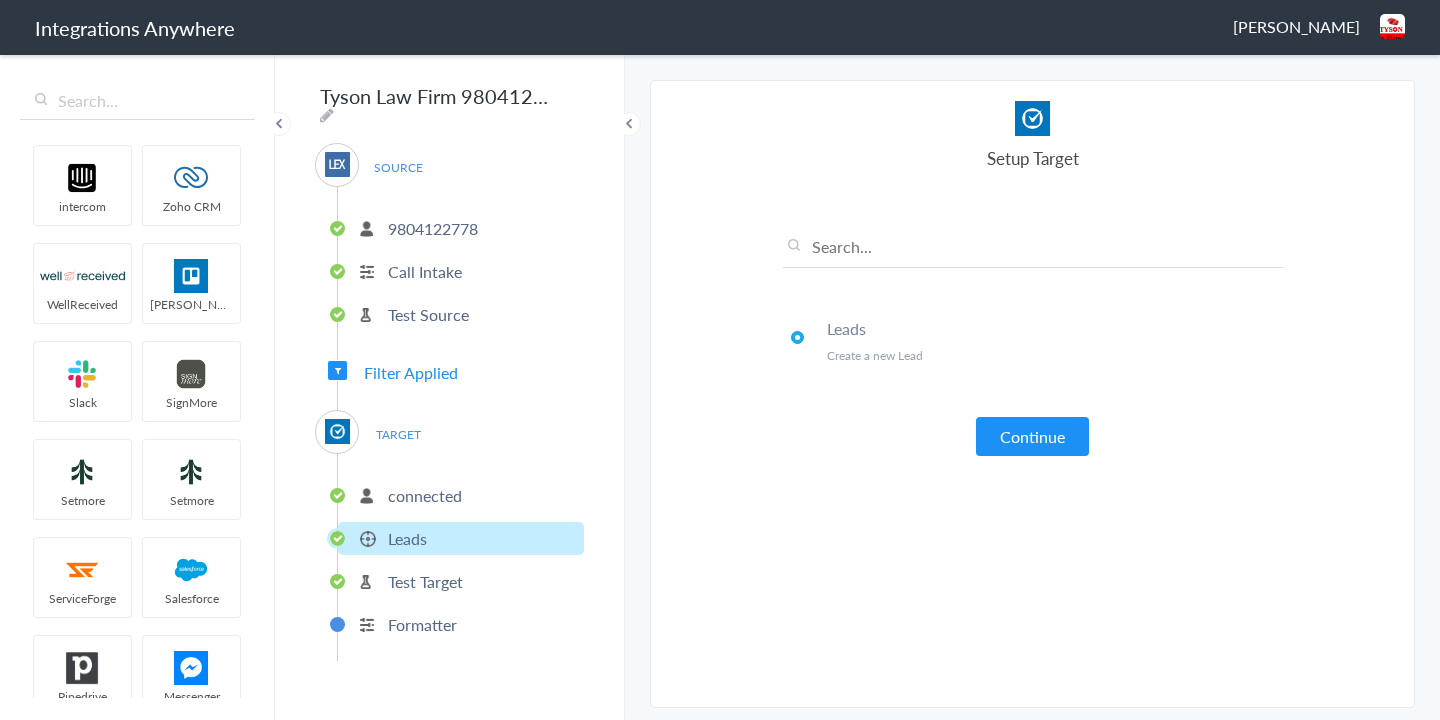 click on "Continue" at bounding box center [1032, 436] 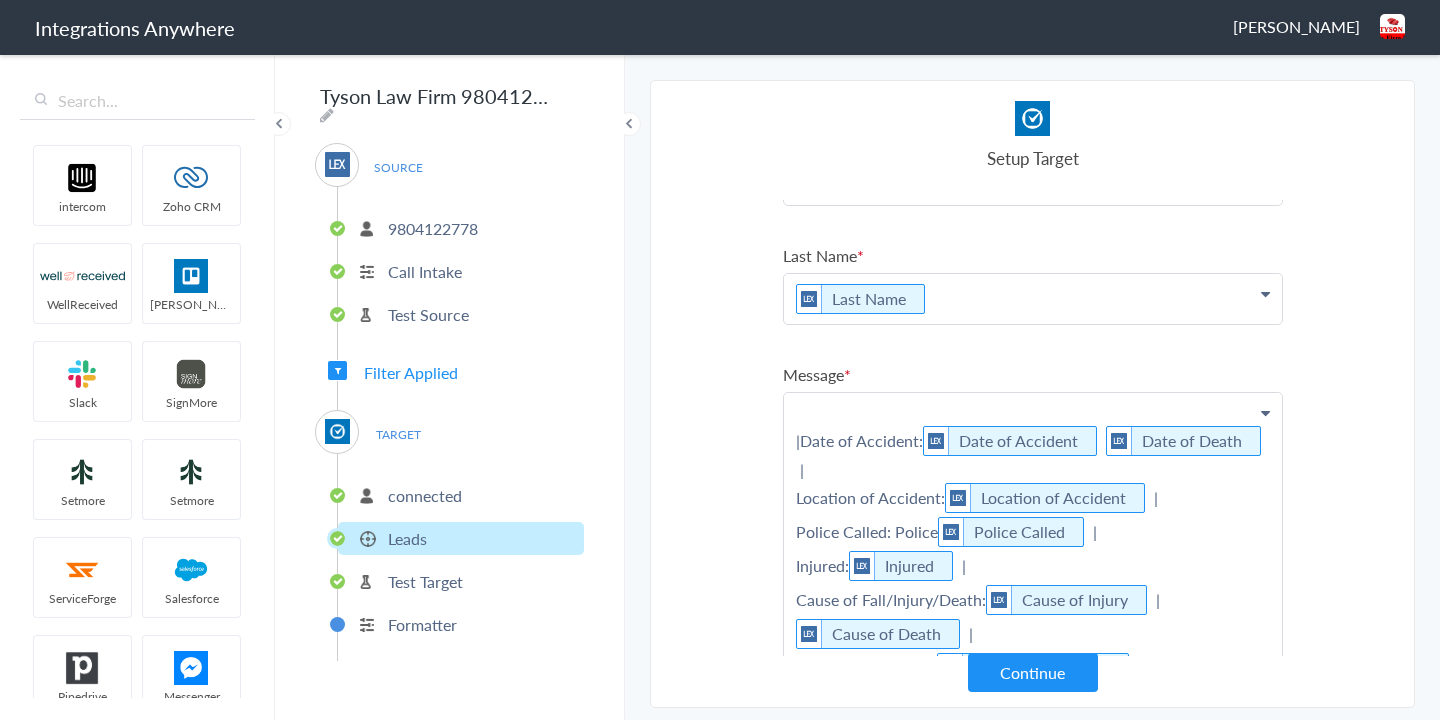 scroll, scrollTop: 157, scrollLeft: 0, axis: vertical 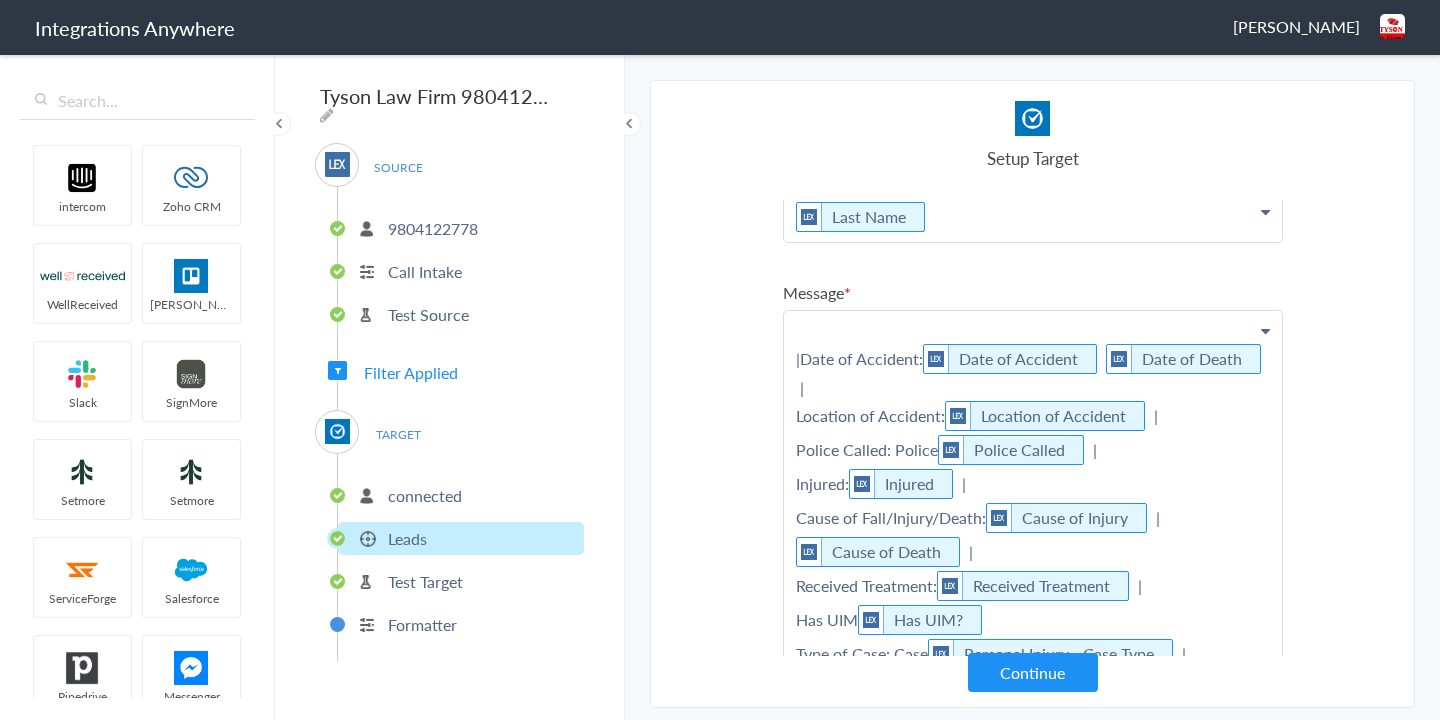 click on "|Date of Accident:  Date of Accident   Date of Death    |    Location of Accident:  Location of Accident    |    Police Called: Police Police Called    |  Injured:  Injured    |    Cause of Fall/Injury/Death:  Cause of Injury    |  Cause of Death    |    Received Treatment:  Received Treatment     |  Has UIM  Has UIM?    Type of Case: Case  Personal Injury - Case Type    |    |Date and Location of [GEOGRAPHIC_DATA]:  Date and Location of [GEOGRAPHIC_DATA]    |    Reason for Arrest:  Reason for Arrest    |    Case:  Case    |    Case Number or Degree of Felony/Misdemeanor:  Was the case number or degree of felony/misdemeanor provided?    |  Notice or Court Date:  Notice or Court Date    |  Outcome of Case:  Outcome of Case    |    Date of Resolution:  Date of Resolution    |    Only Arrest or Other Criminal History:  Only Arrest or Other Criminal History       Has Document Related to Case:  Has Document Related to Case     | Type of Case: Criminal  Criminal - Case Type    |       |Other Attorney Involved:" at bounding box center [1033, 98] 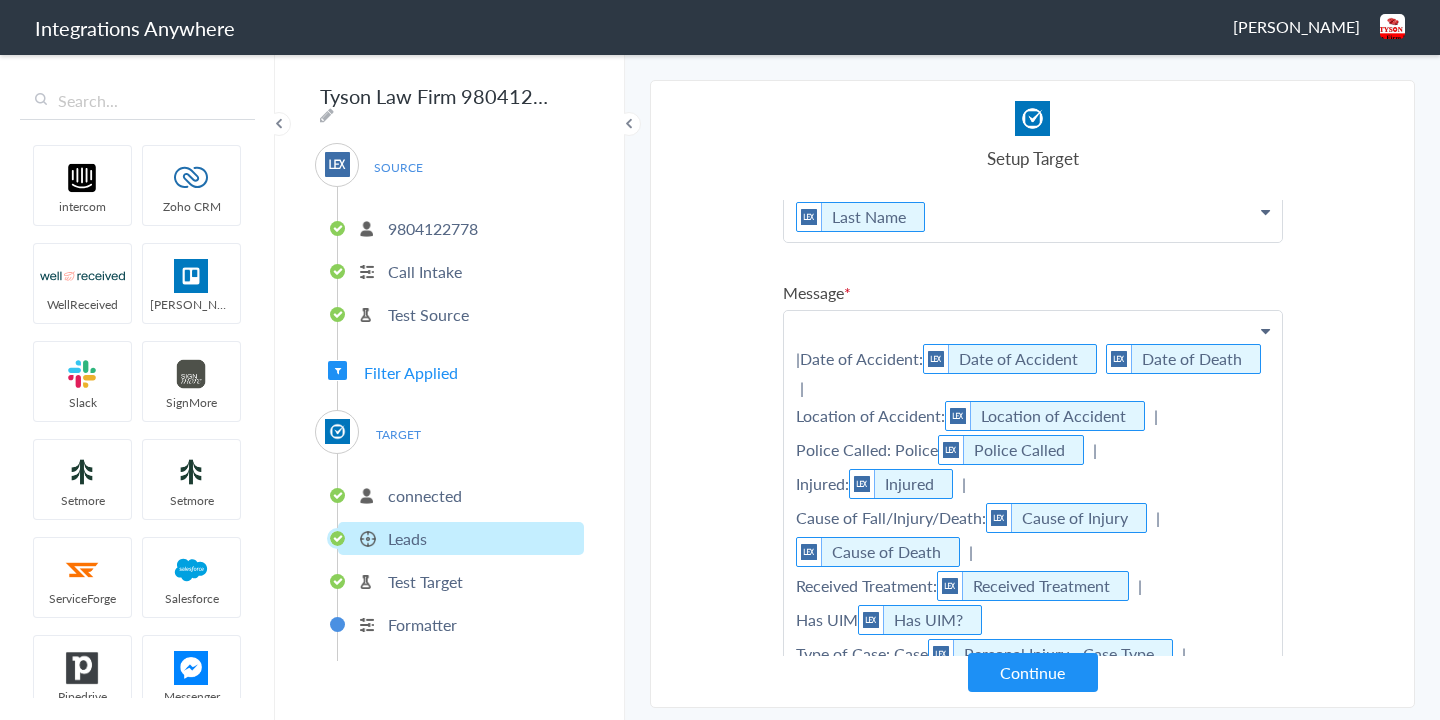 type 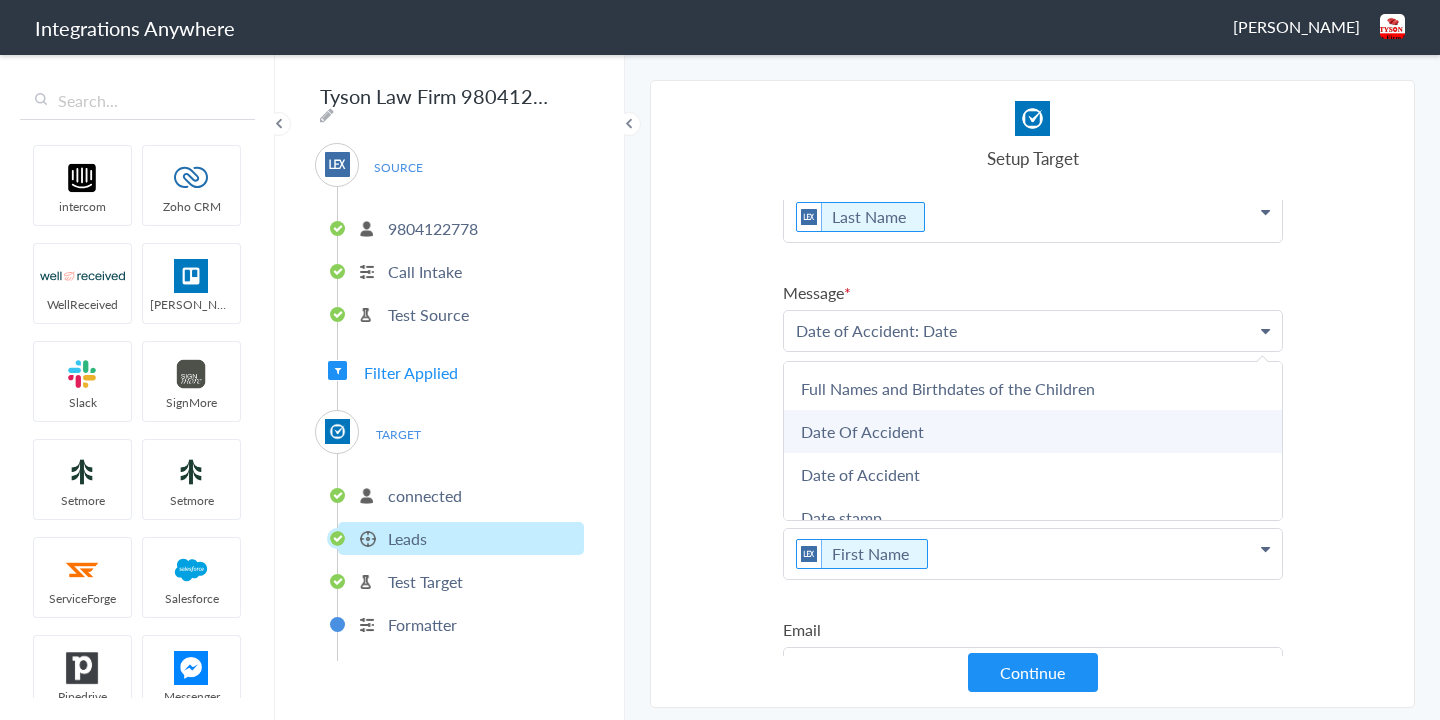 click on "Date Of Accident" at bounding box center [0, 0] 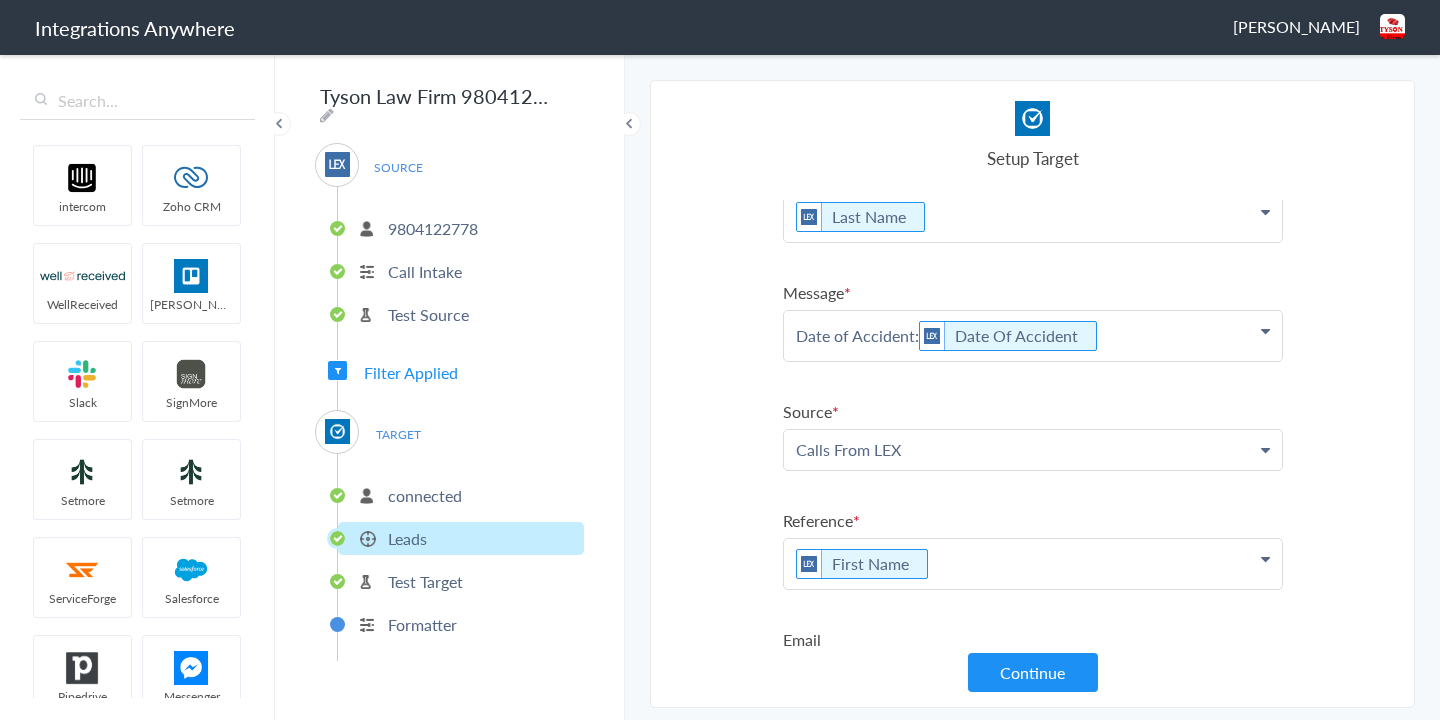 click on "Date of Accident:  Date Of Accident" at bounding box center (1033, 98) 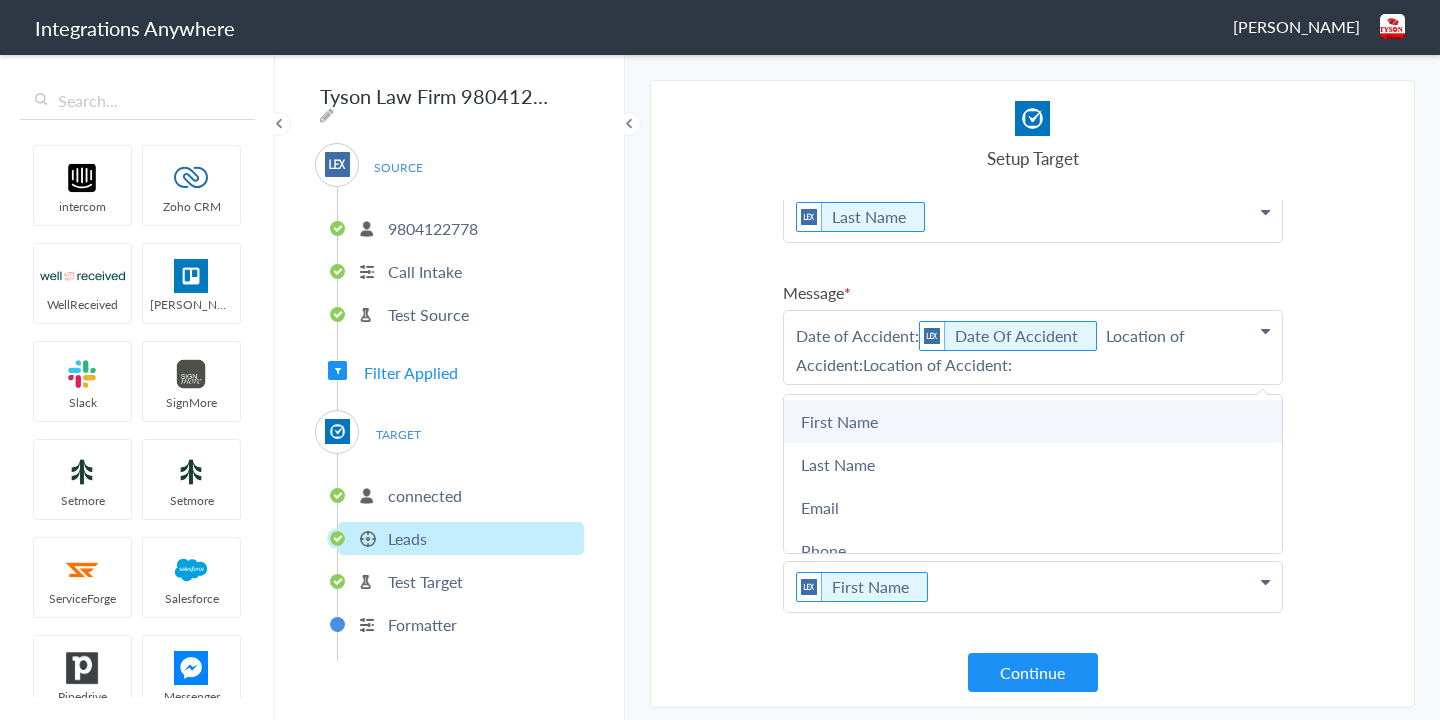 drag, startPoint x: 1096, startPoint y: 331, endPoint x: 1134, endPoint y: 402, distance: 80.529495 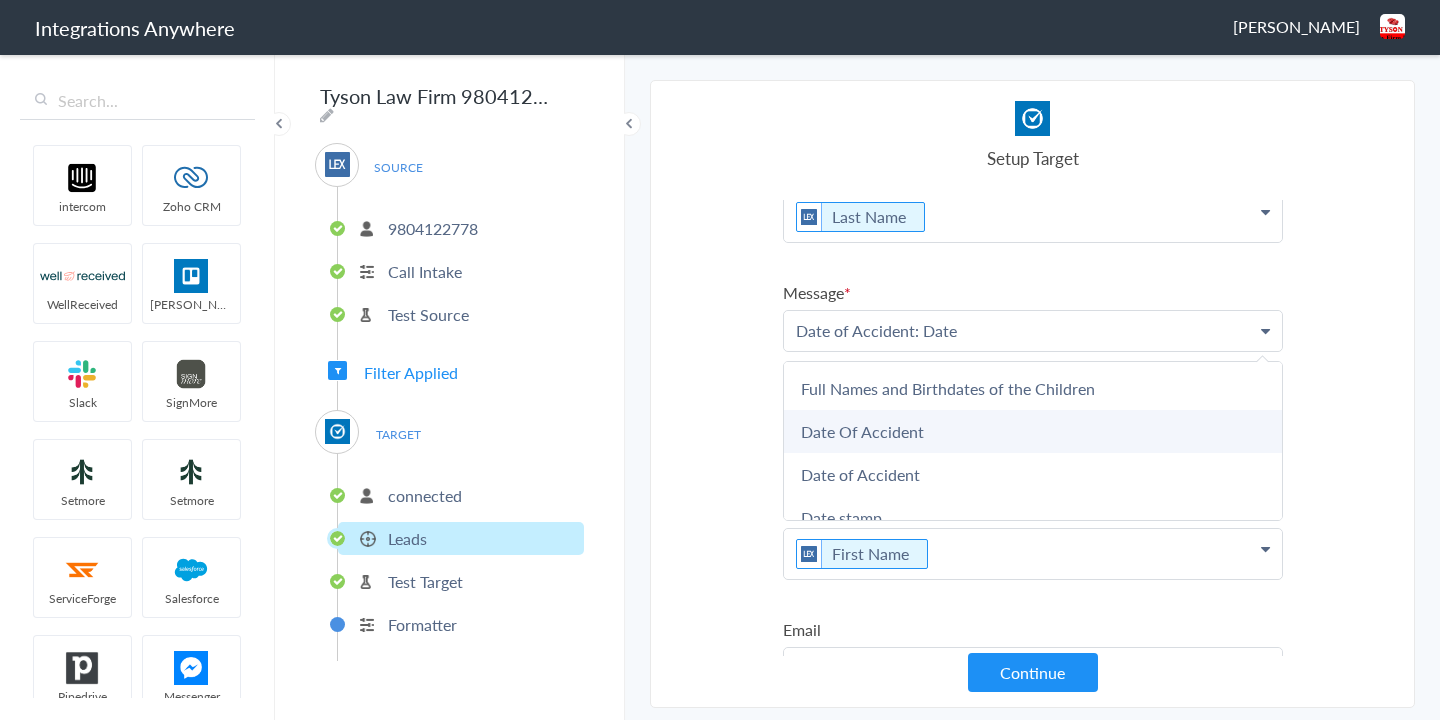 click on "Date Of Accident" at bounding box center (0, 0) 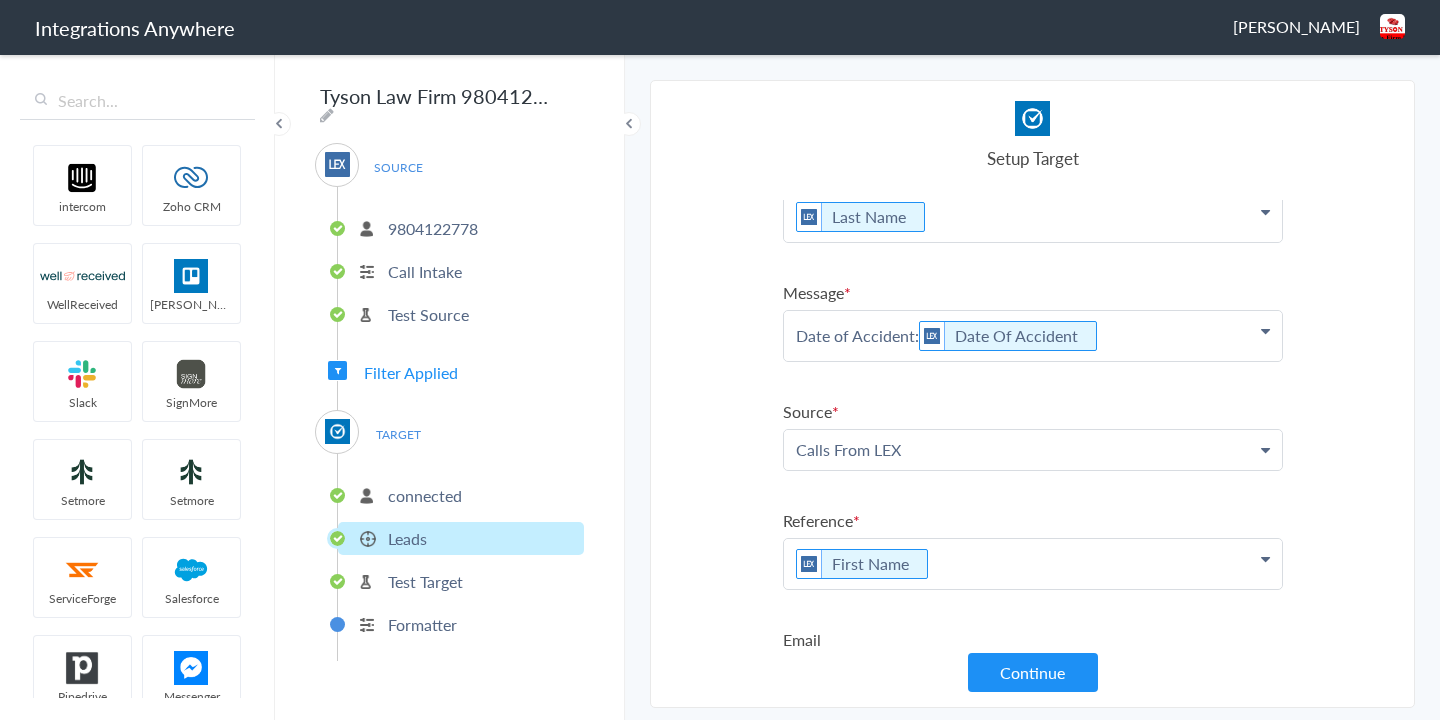 click on "Date of Accident:  Date Of Accident" at bounding box center [1033, 98] 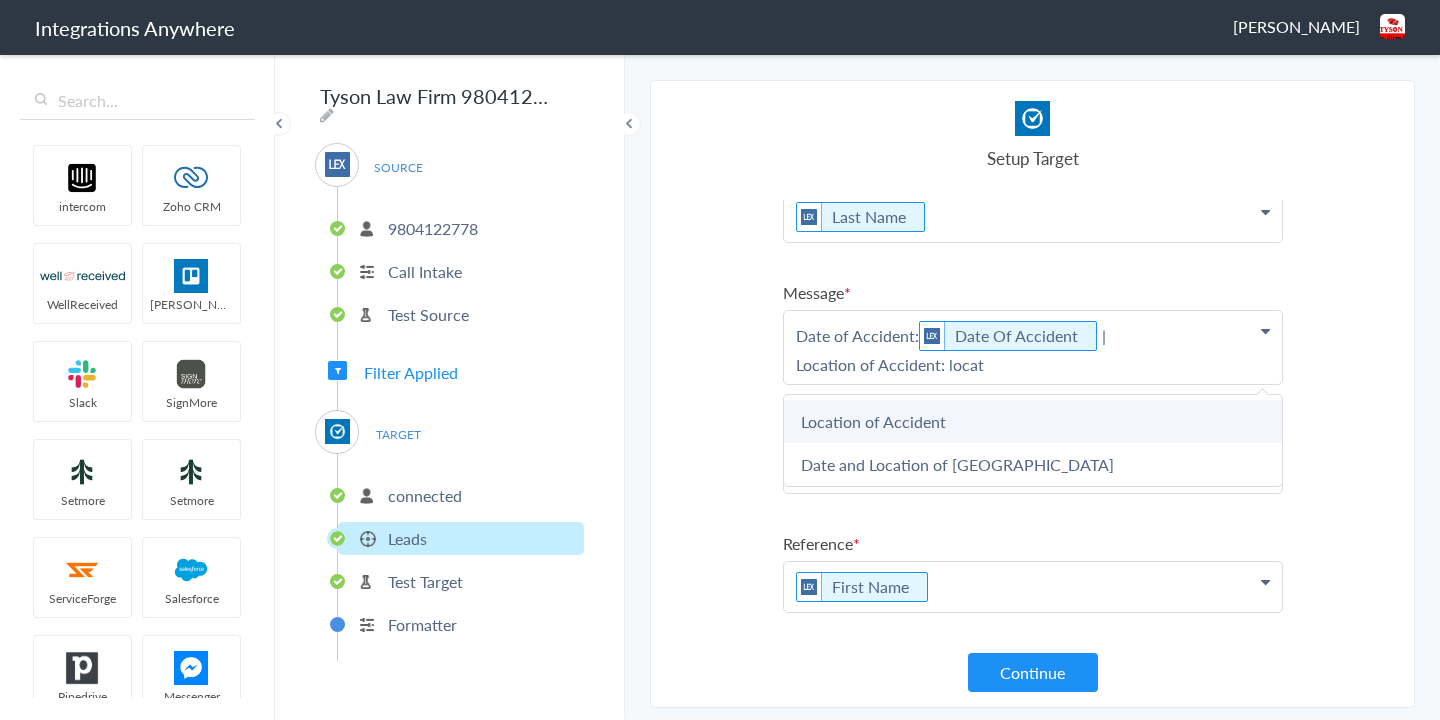 click on "Location of Accident" at bounding box center [0, 0] 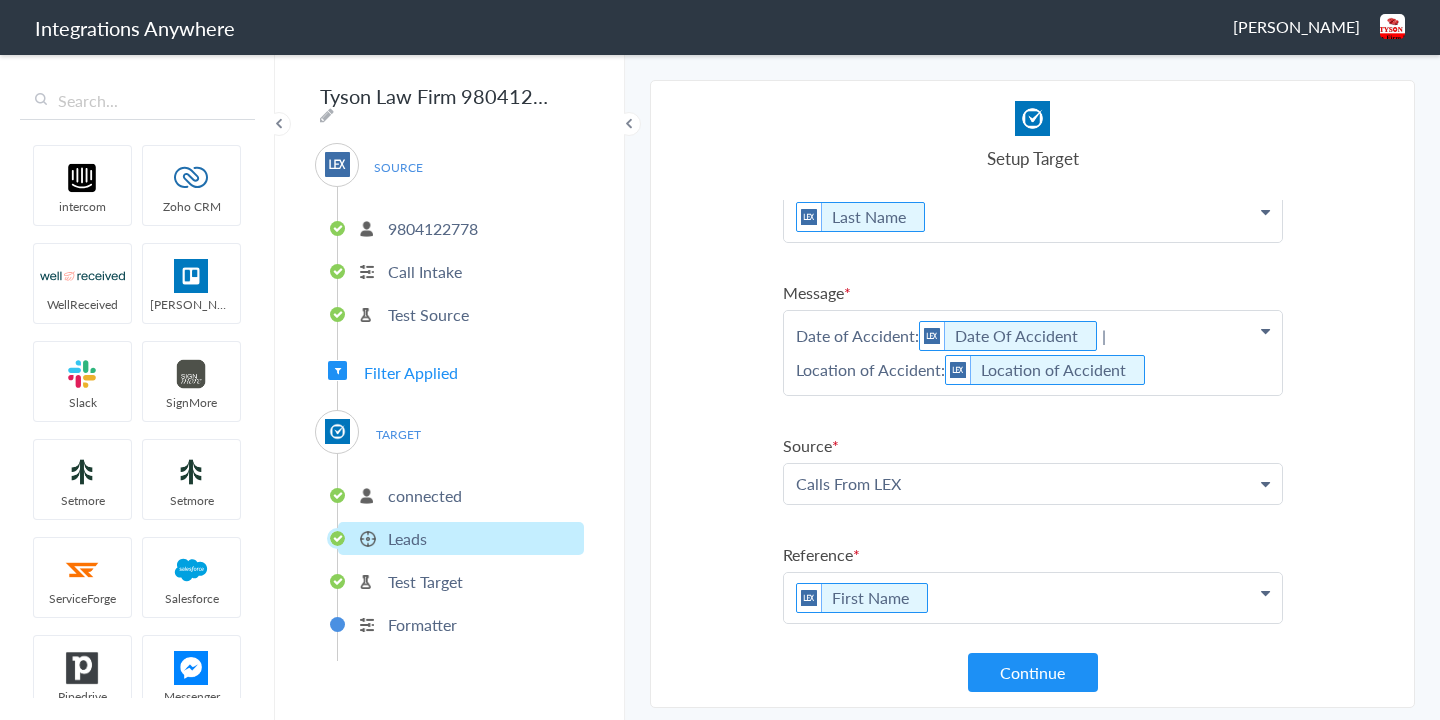click on "Date of Accident:  Date Of Accident  |  Location of Accident:  Location of Accident" at bounding box center (1033, 98) 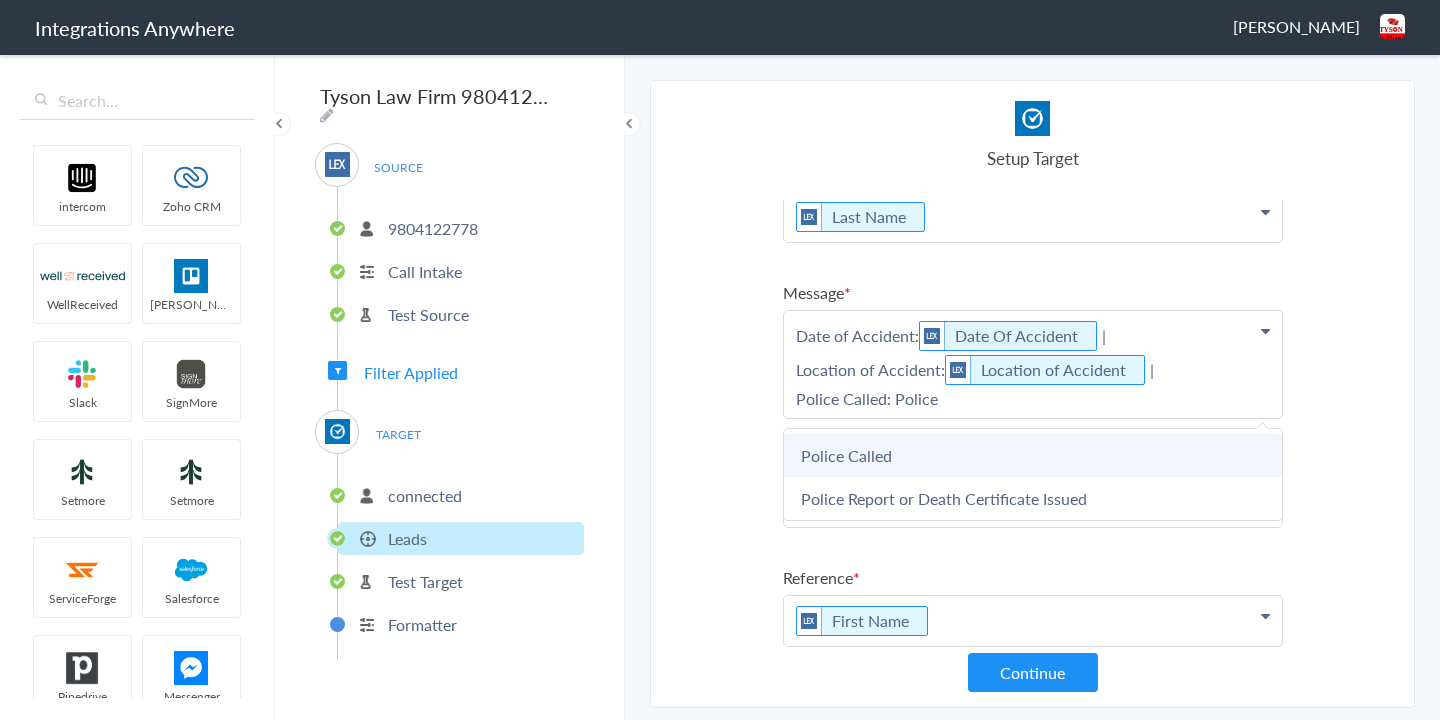 click on "Police Called" at bounding box center [0, 0] 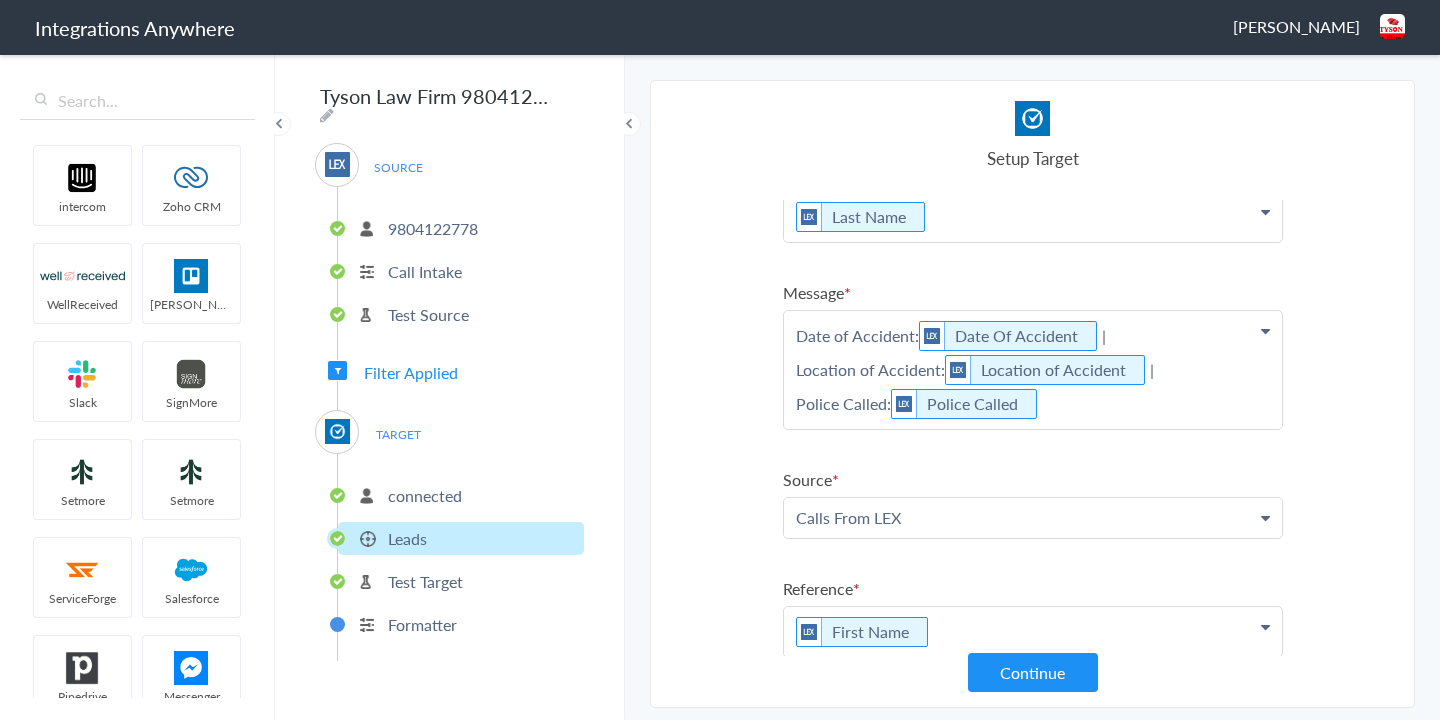 click on "Date of Accident:  Date Of Accident  |  Location of Accident:  Location of Accident  |  Police Called:  Police Called" at bounding box center (1033, 98) 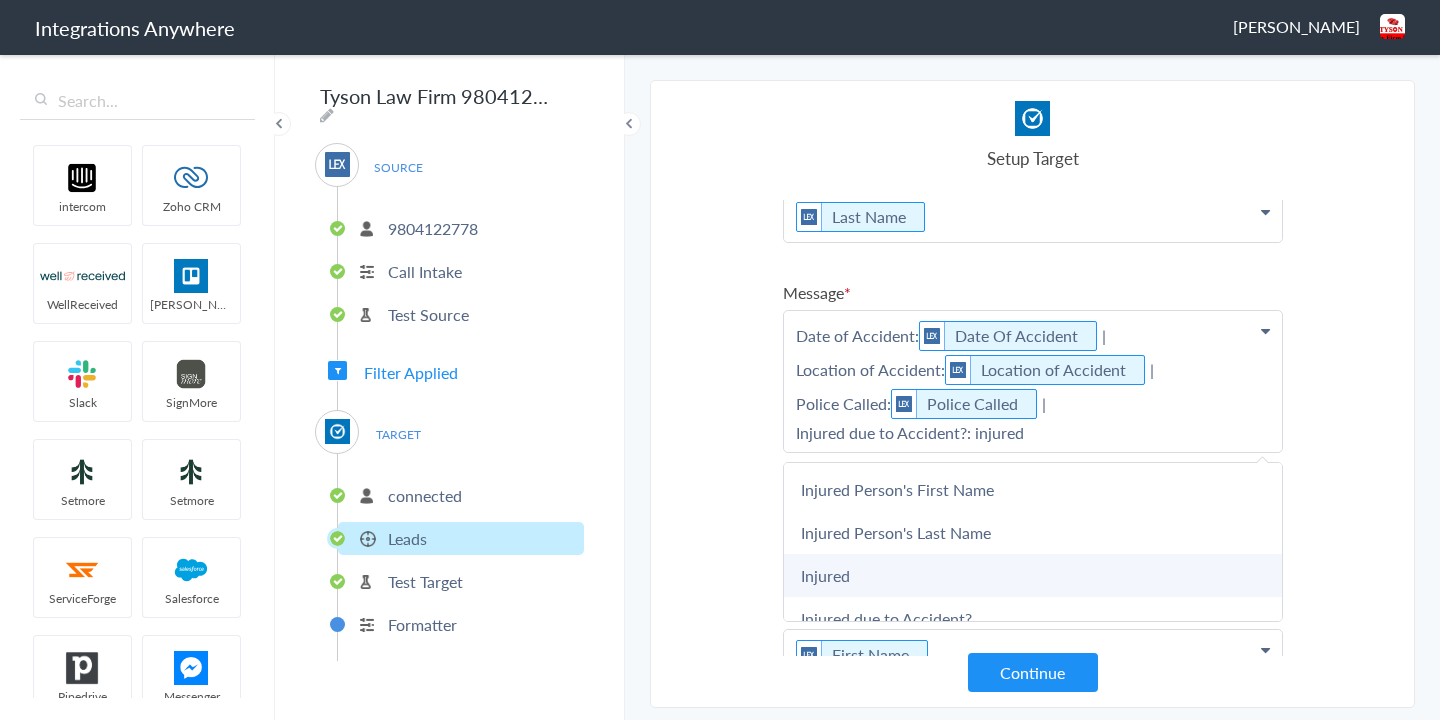 scroll, scrollTop: 19, scrollLeft: 0, axis: vertical 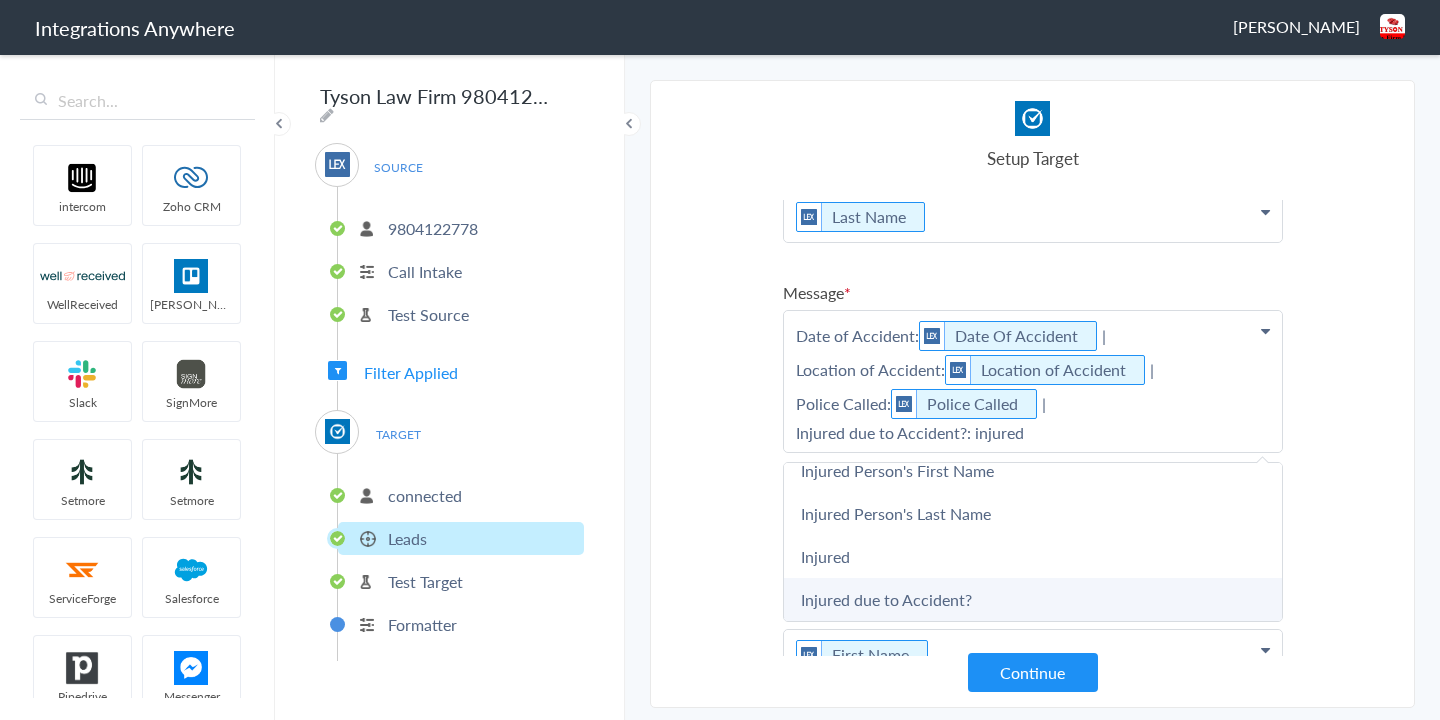 click on "Injured due to Accident?" at bounding box center (0, 0) 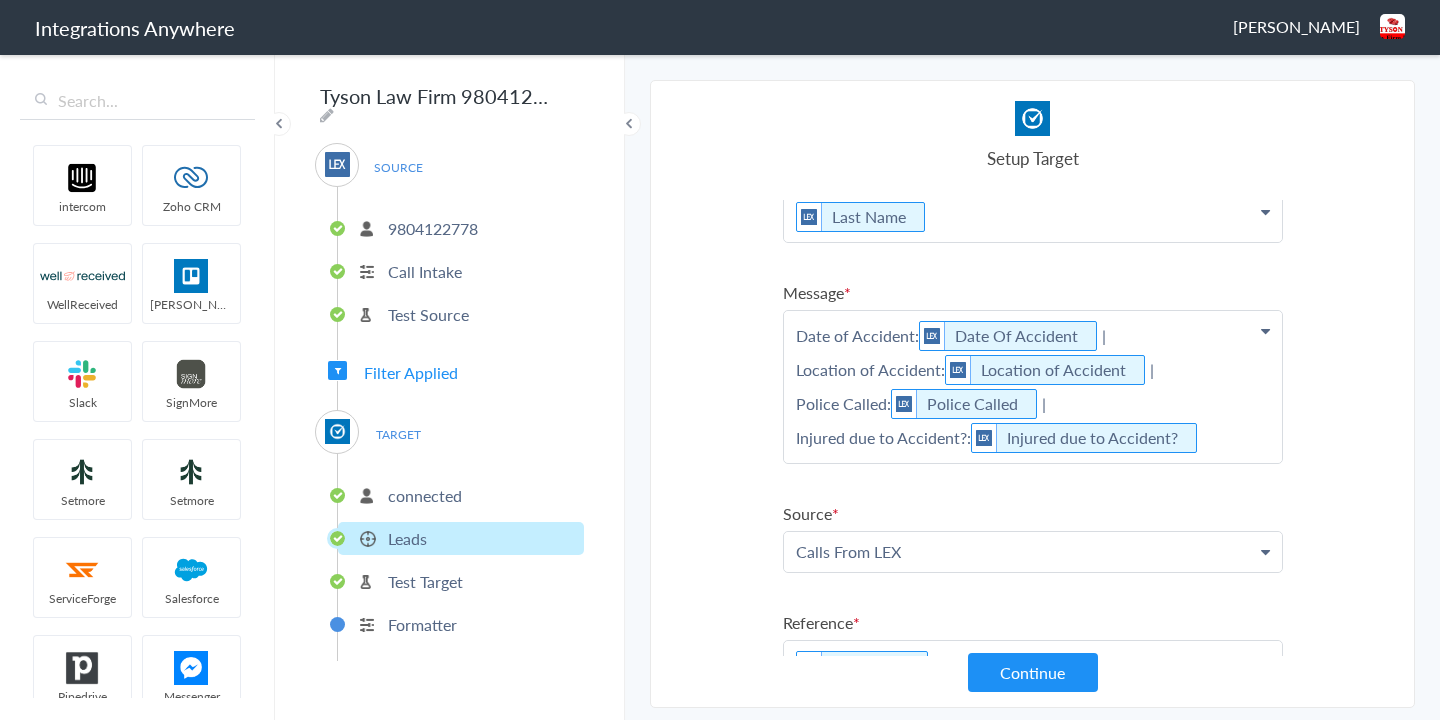 click on "Date of Accident:  Date Of Accident  |  Location of Accident:  Location of Accident  |  Police Called:  Police Called  |  Injured due to Accident?:  Injured due to Accident?" at bounding box center [1033, 98] 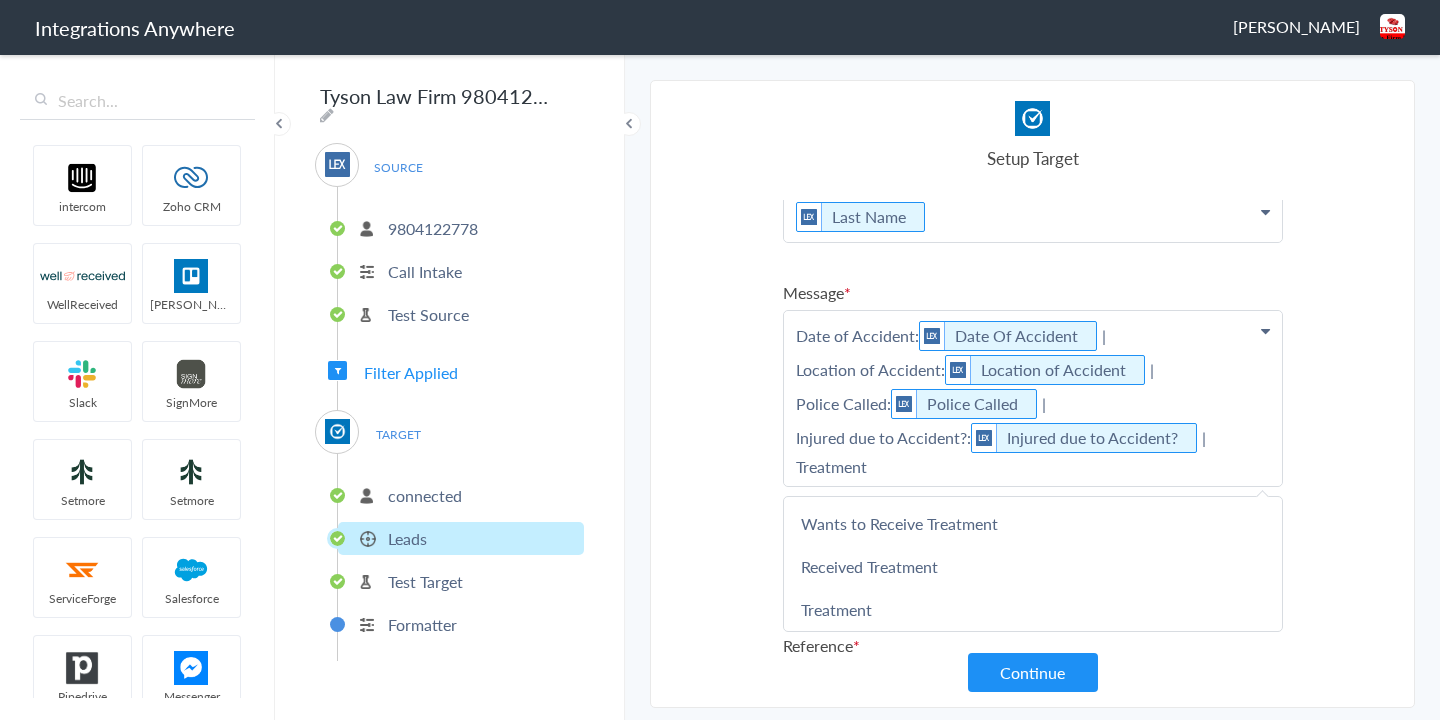 scroll, scrollTop: 0, scrollLeft: 0, axis: both 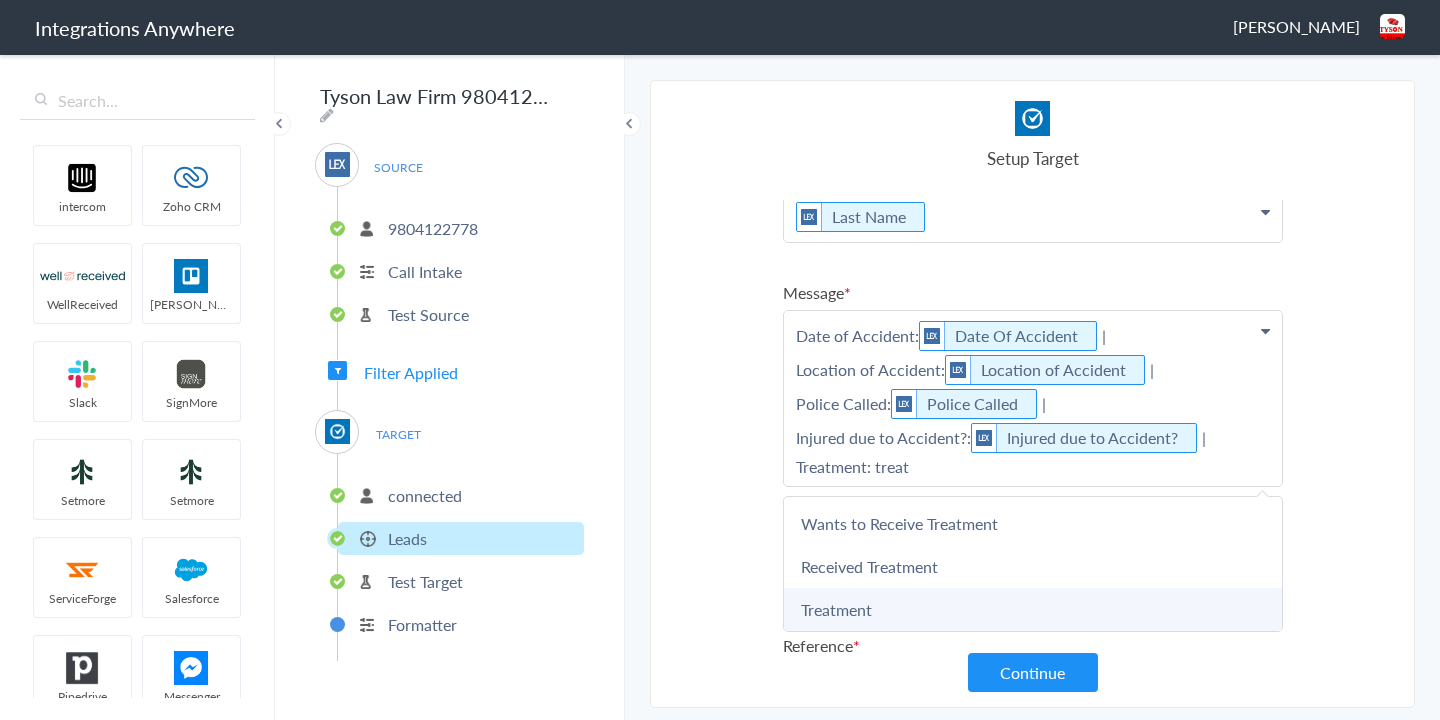 click on "Treatment" at bounding box center [0, 0] 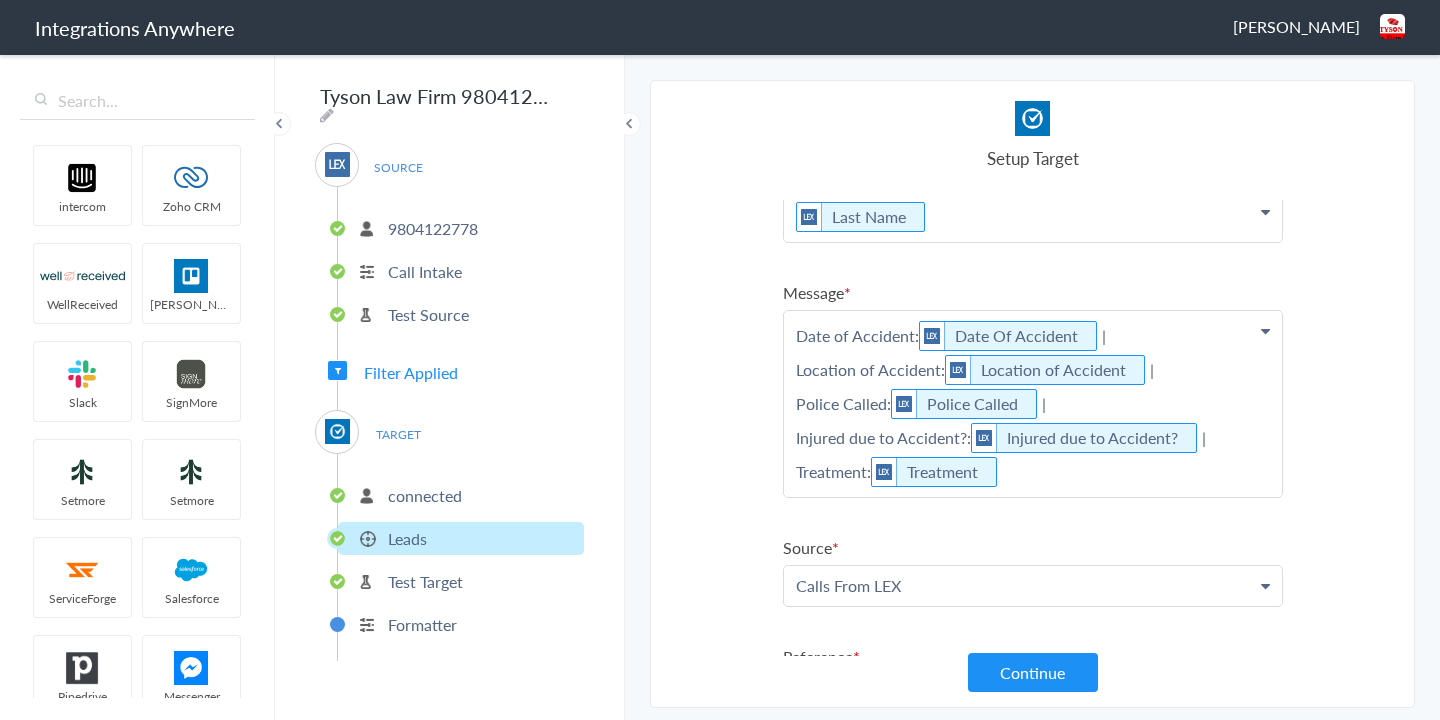click on "Date of Accident:  Date Of Accident  |  Location of Accident:  Location of Accident  |  Police Called:  Police Called  |  Injured due to Accident?:  Injured due to Accident?  |  Treatment:  Treatment" at bounding box center (1033, 98) 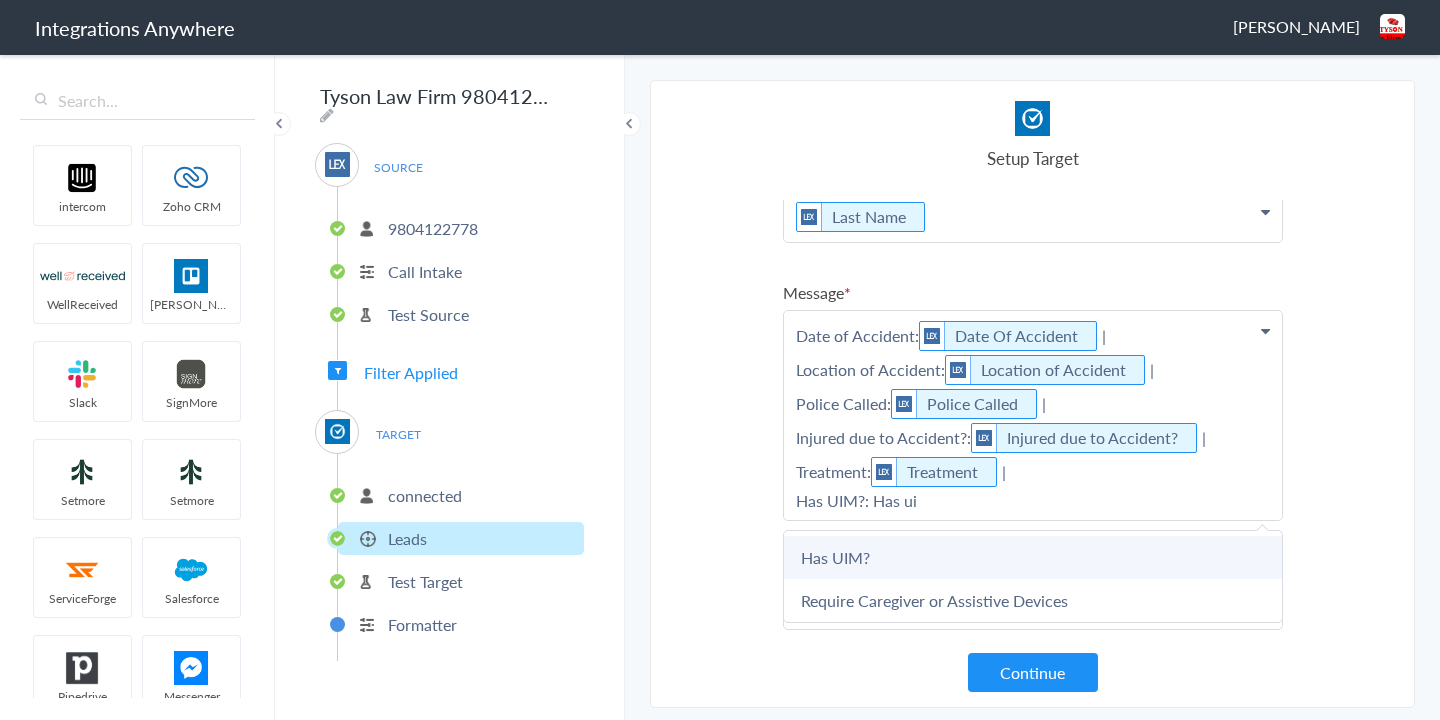 click on "Has UIM?" at bounding box center (0, 0) 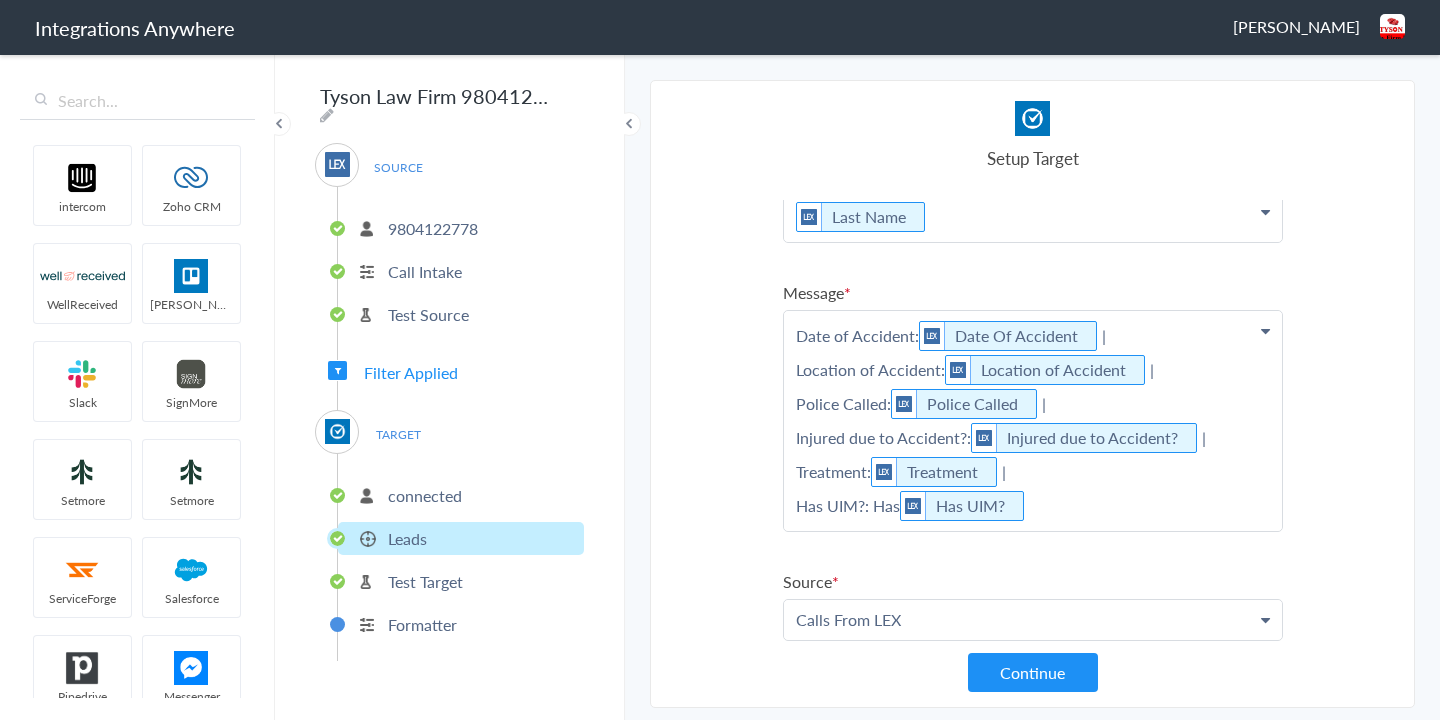 click on "Date of Accident:  Date Of Accident  |  Location of Accident:  Location of Accident  |  Police Called:  Police Called  |  Injured due to Accident?:  Injured due to Accident?  |  Treatment:  Treatment  |  Has UIM?: Has  Has UIM?" at bounding box center [1033, 98] 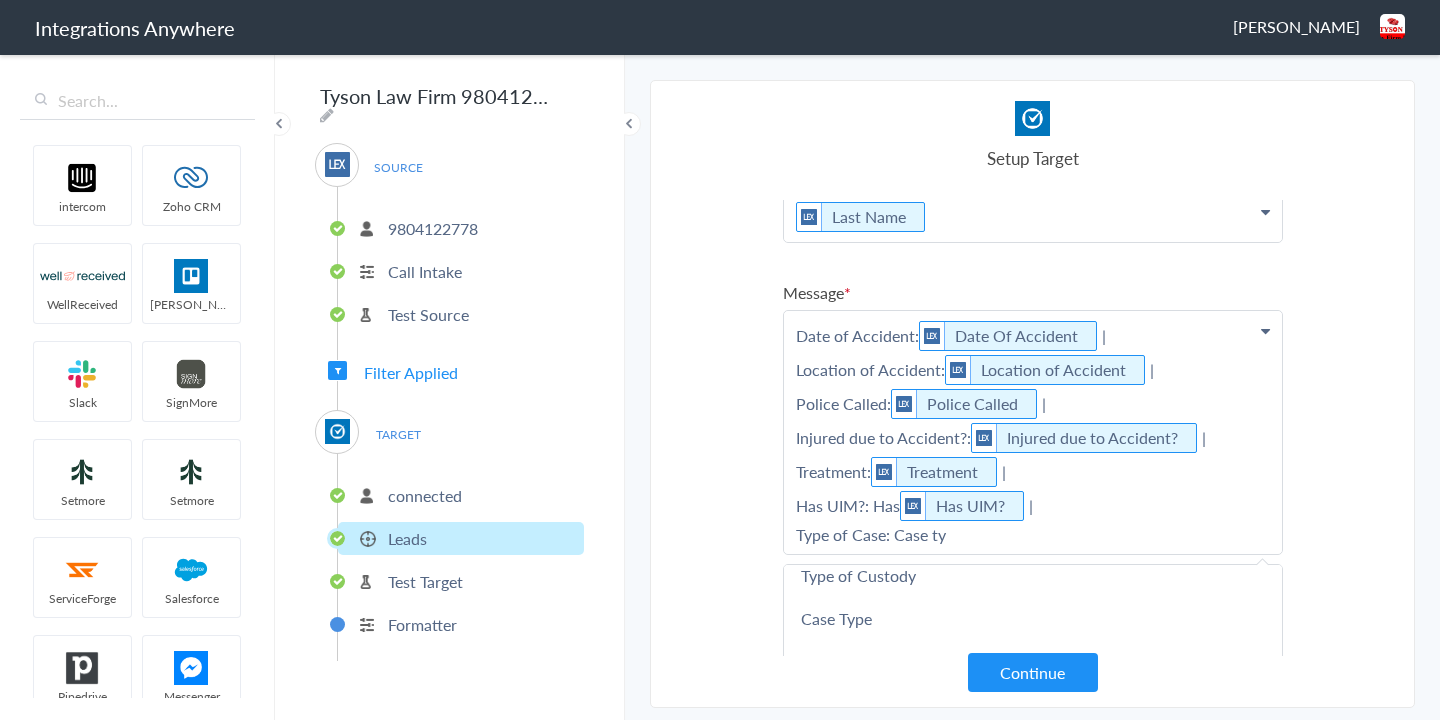 scroll, scrollTop: 234, scrollLeft: 0, axis: vertical 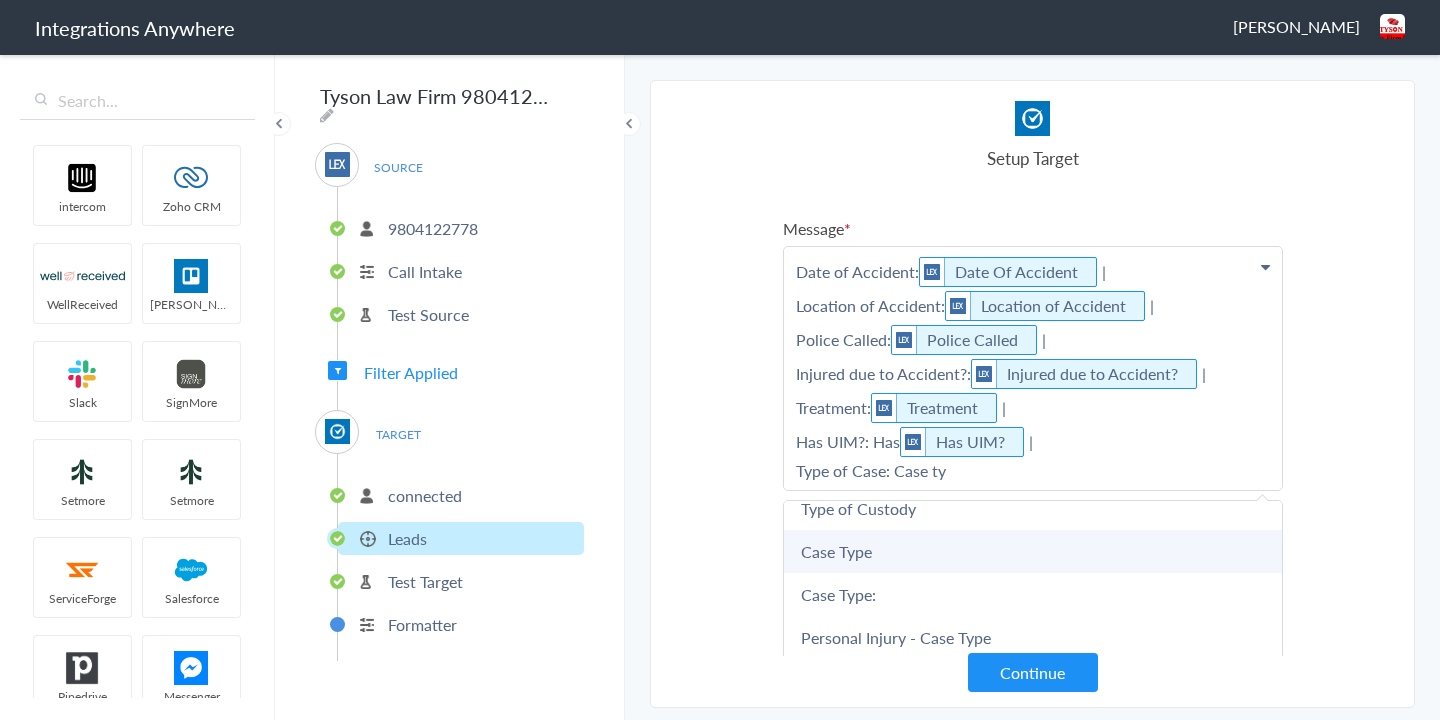 click on "Case Type" at bounding box center (0, 0) 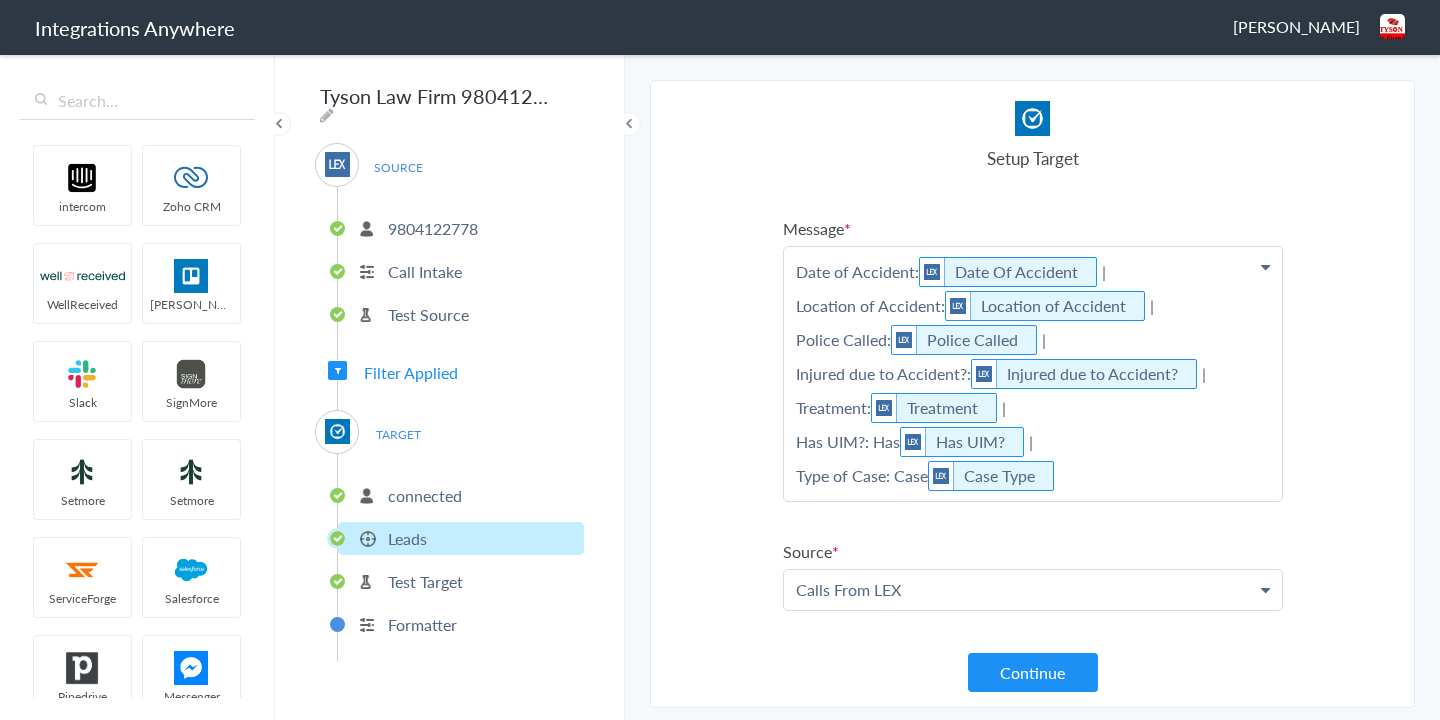 click on "Date of Accident:  Date Of Accident  |  Location of Accident:  Location of Accident  |  Police Called:  Police Called  |  Injured due to Accident?:  Injured due to Accident?  |  Treatment:  Treatment  |  Has UIM?: Has  Has UIM?  |  Type of Case: Case  Case Type" at bounding box center (1033, 34) 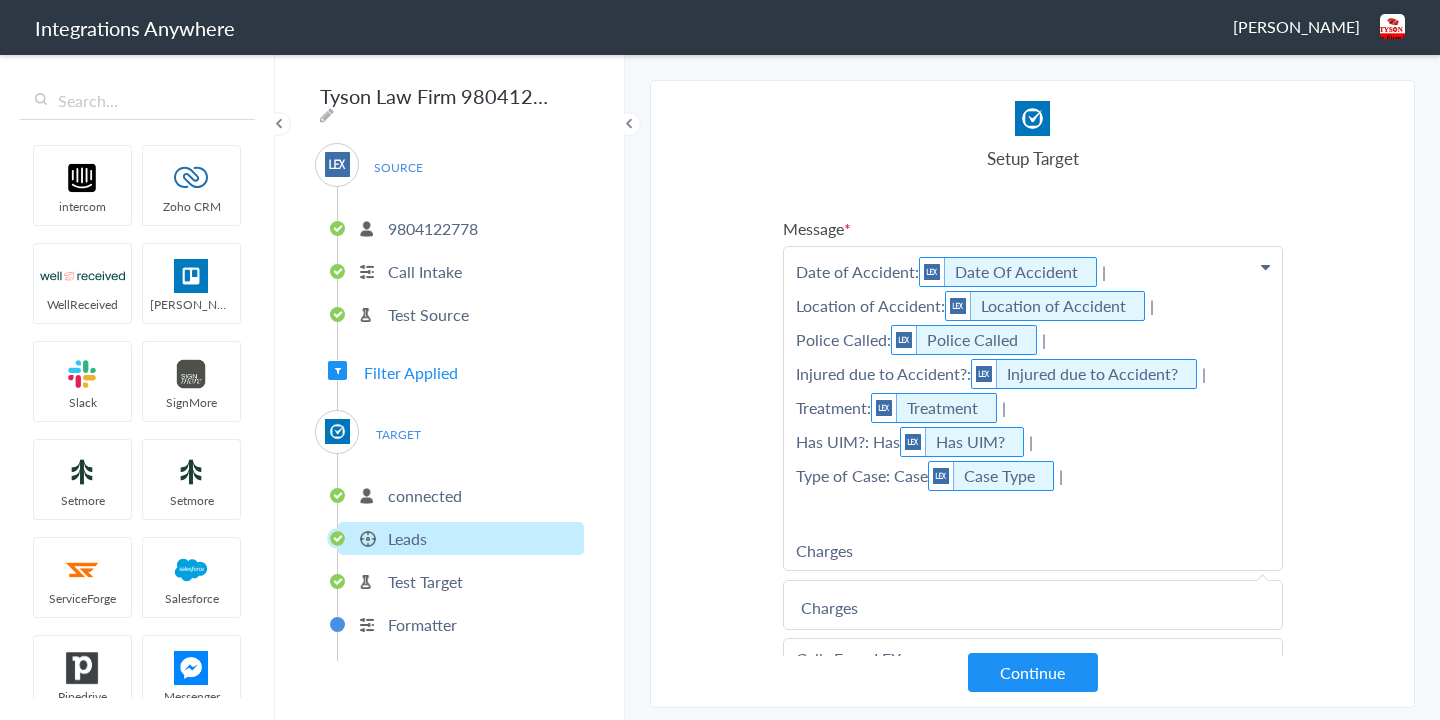 scroll, scrollTop: 0, scrollLeft: 0, axis: both 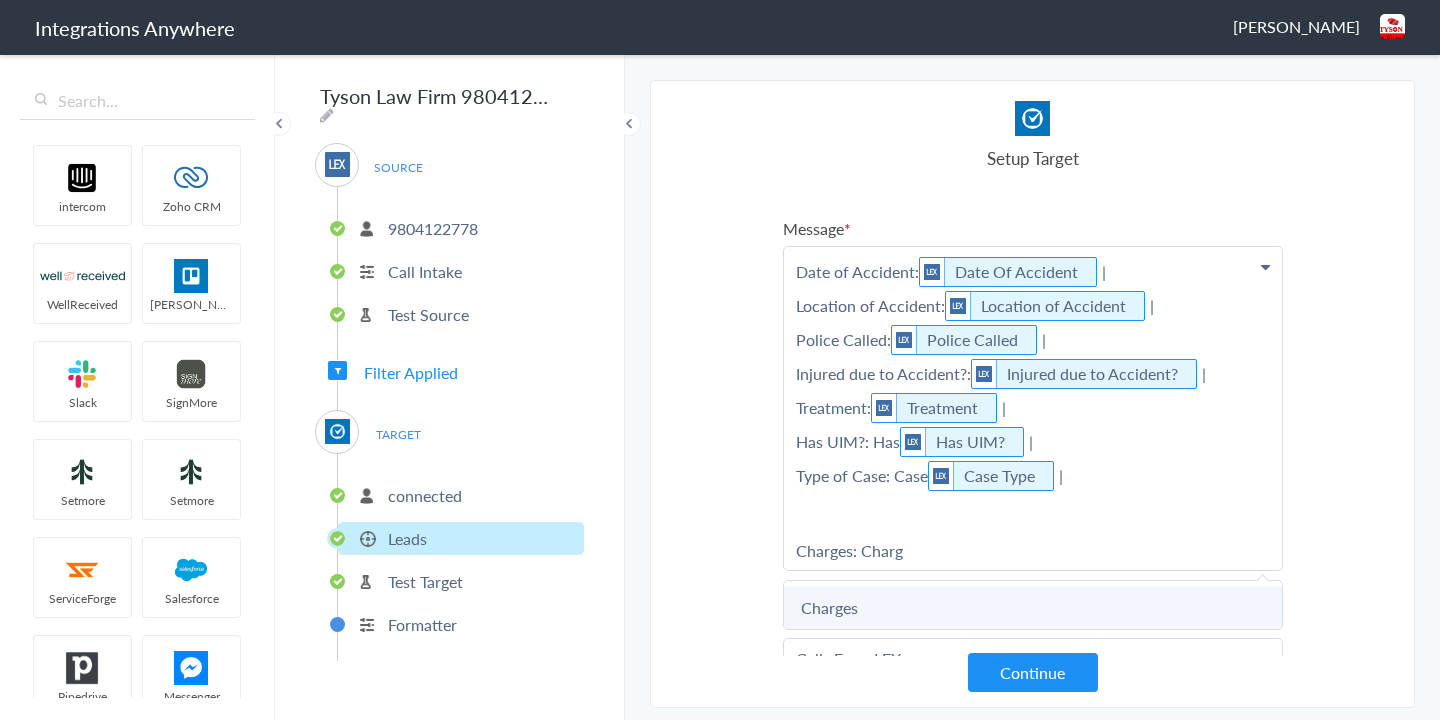 click on "Charges" at bounding box center [0, 0] 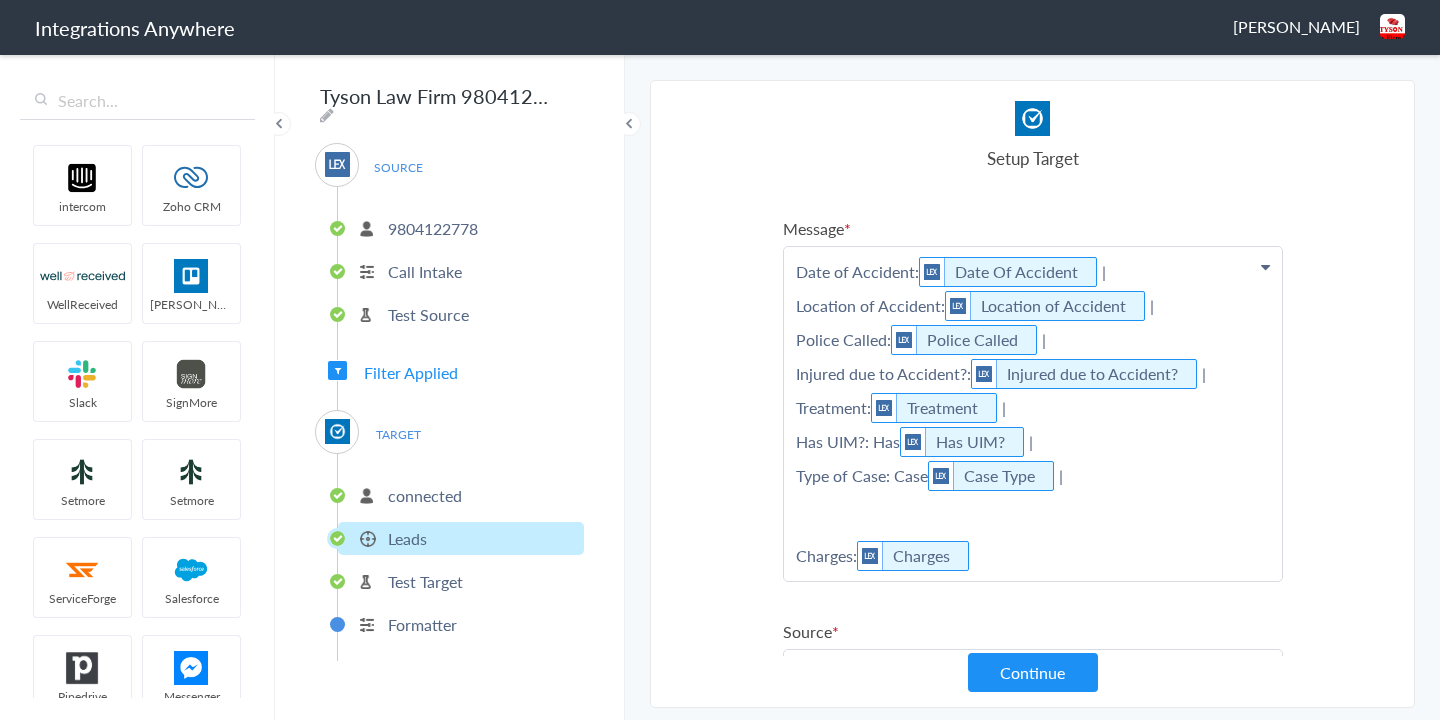 click on "Date of Accident:  Date Of Accident  |  Location of Accident:  Location of Accident  |  Police Called:  Police Called  |  Injured due to Accident?:  Injured due to Accident?  |  Treatment:  Treatment  |  Has UIM?: Has  Has UIM?  |  Type of Case: Case  Case Type  |      Charges:  Charges" at bounding box center [1033, 34] 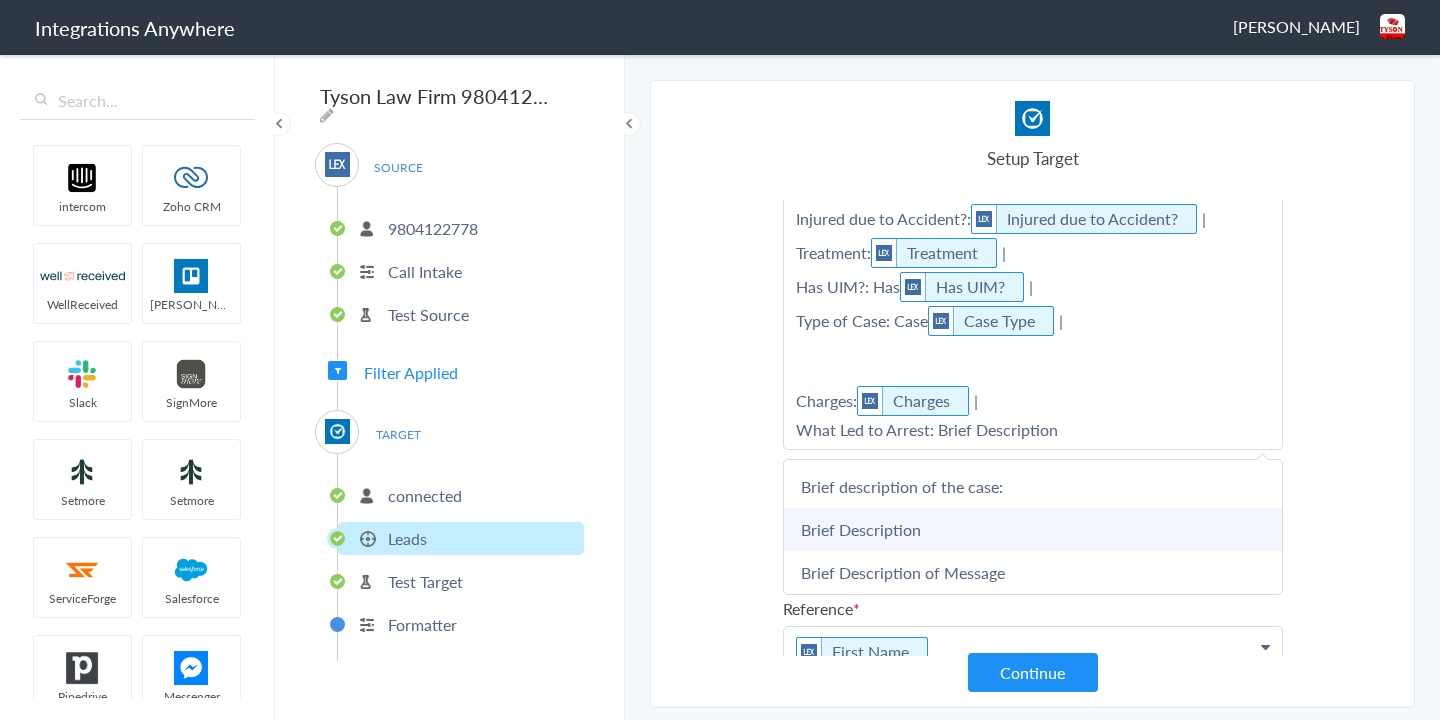 scroll, scrollTop: 395, scrollLeft: 0, axis: vertical 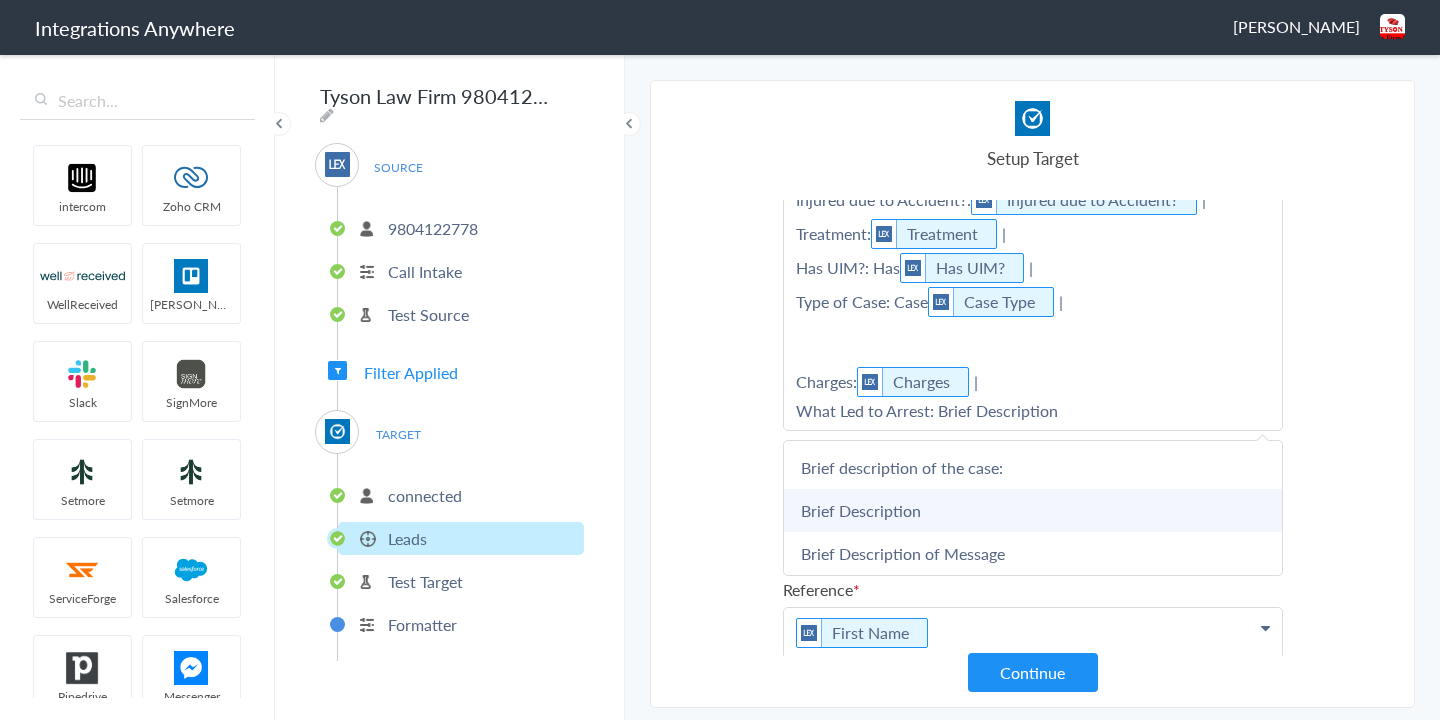 click on "Brief Description" at bounding box center (0, 0) 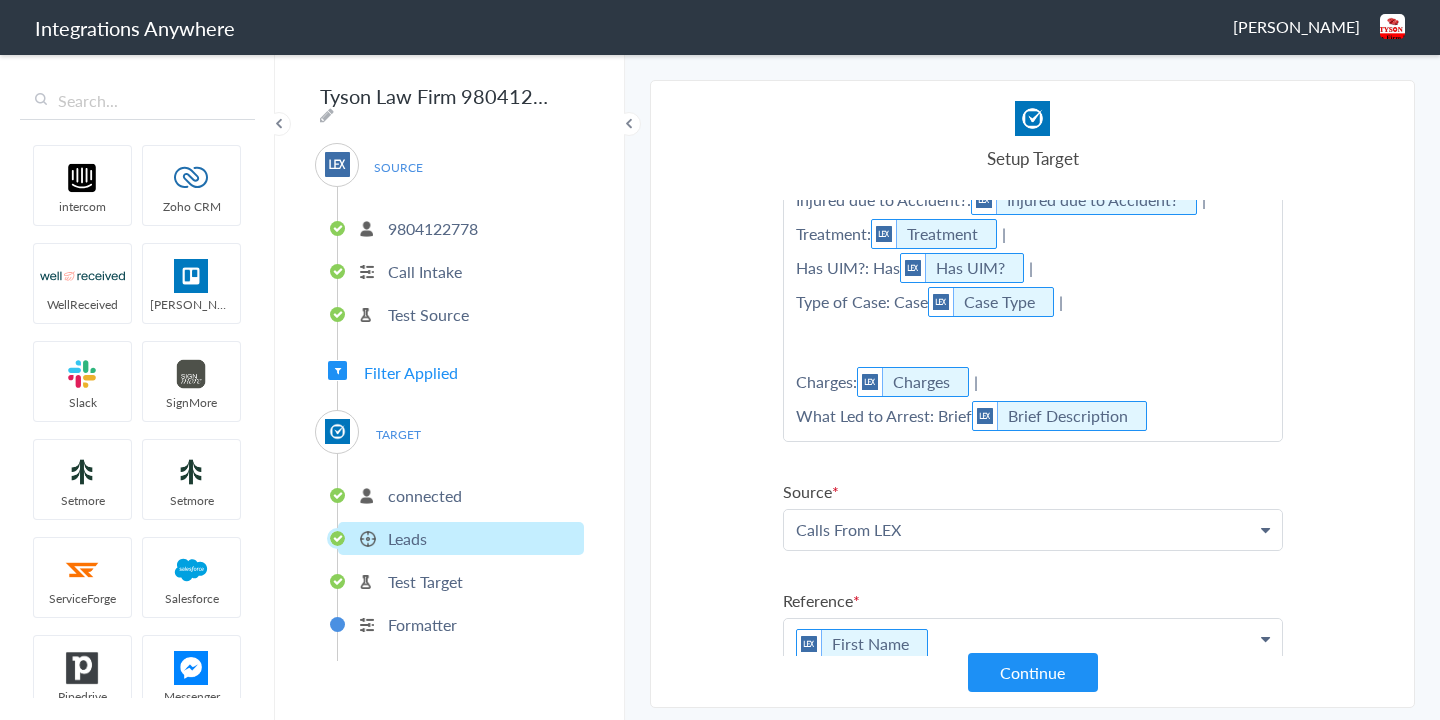click on "Date of Accident:  Date Of Accident  |  Location of Accident:  Location of Accident  |  Police Called:  Police Called  |  Injured due to Accident?:  Injured due to Accident?  |  Treatment:  Treatment  |  Has UIM?: Has  Has UIM?  |  Type of Case: Case  Case Type  |      Charges:  Charges  |  What Led to Arrest: Brief  Brief Description" at bounding box center (1033, -140) 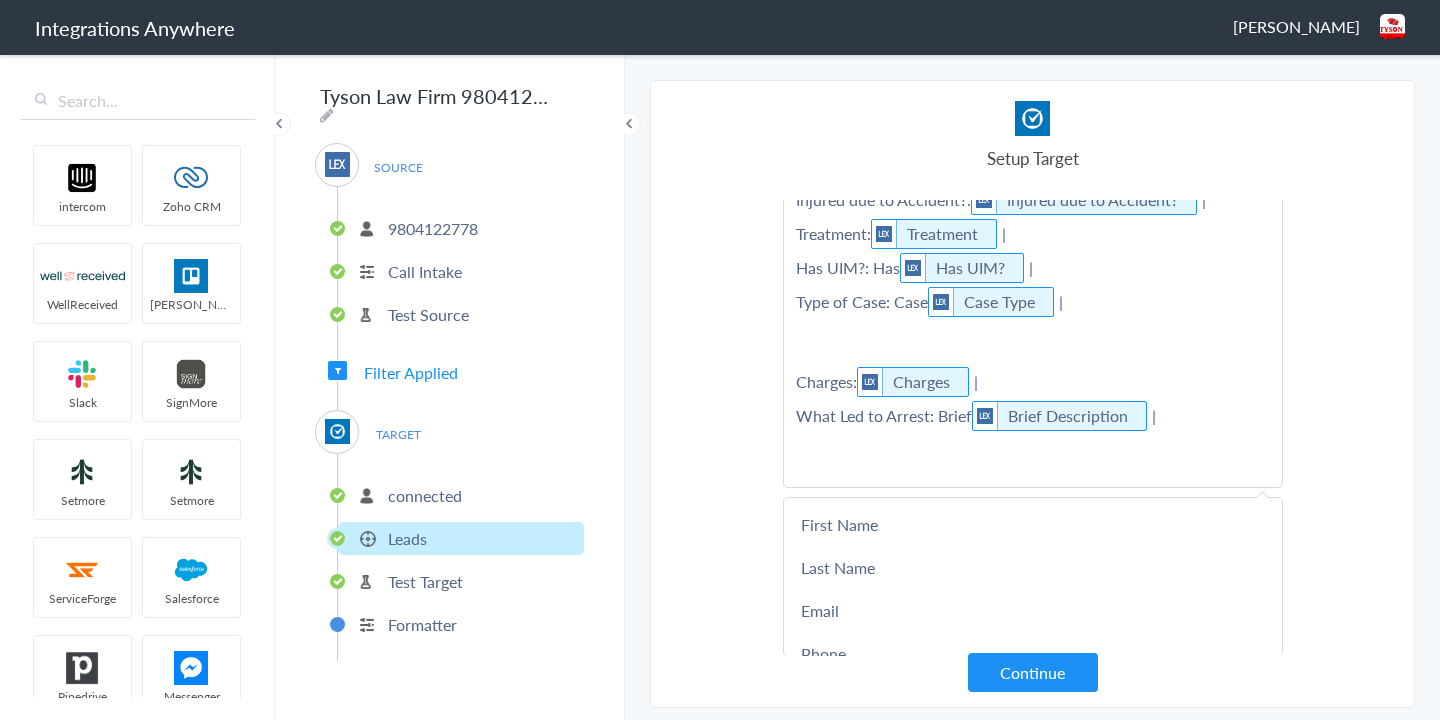 click on "Date of Accident:  Date Of Accident  |  Location of Accident:  Location of Accident  |  Police Called:  Police Called  |  Injured due to Accident?:  Injured due to Accident?  |  Treatment:  Treatment  |  Has UIM?: Has  Has UIM?  |  Type of Case: Case  Case Type  |      Charges:  Charges  |  What Led to Arrest: Brief  Brief Description  |" at bounding box center [1033, 280] 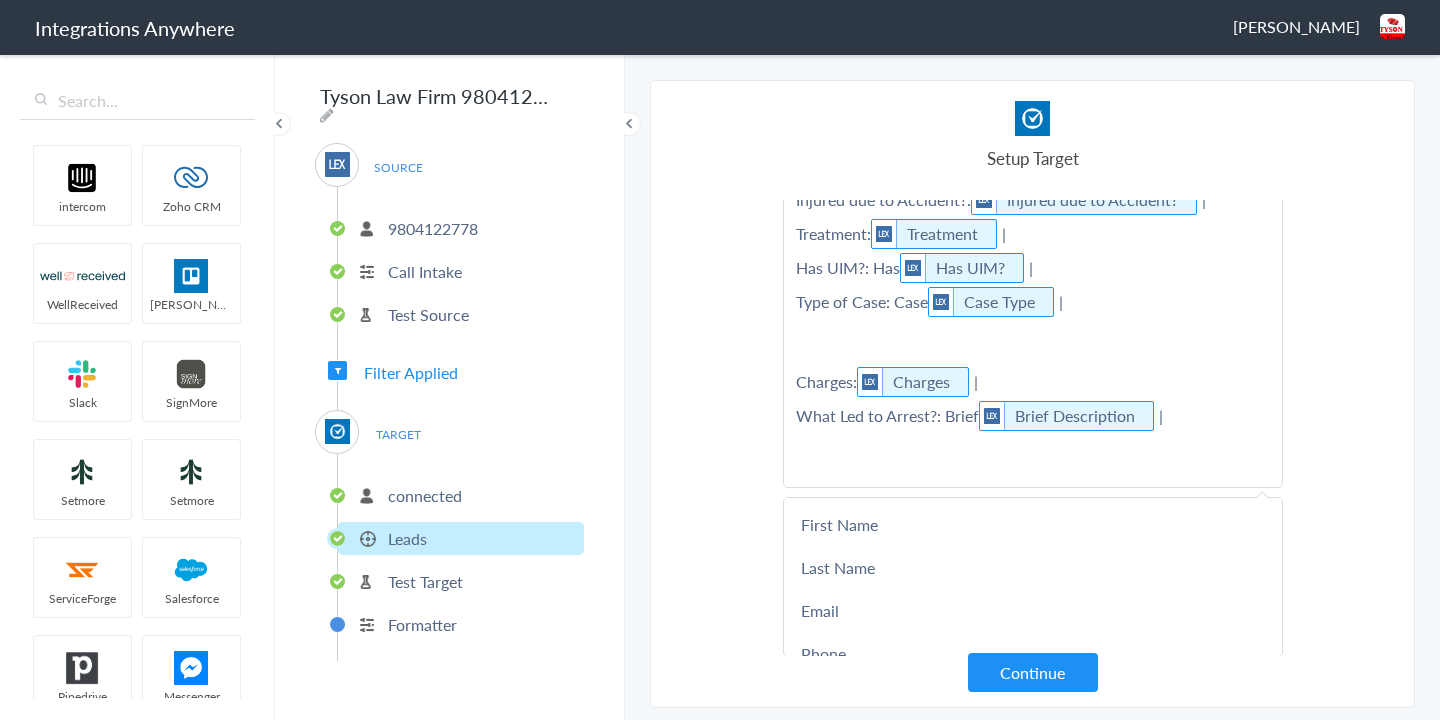 click on "Date of Accident:  Date Of Accident  |  Location of Accident:  Location of Accident  |  Police Called:  Police Called  |  Injured due to Accident?:  Injured due to Accident?  |  Treatment:  Treatment  |  Has UIM?: Has  Has UIM?  |  Type of Case: Case  Case Type  |      Charges:  Charges  |  What Led to Arrest?: Brief  Brief Description  |" at bounding box center (1033, 280) 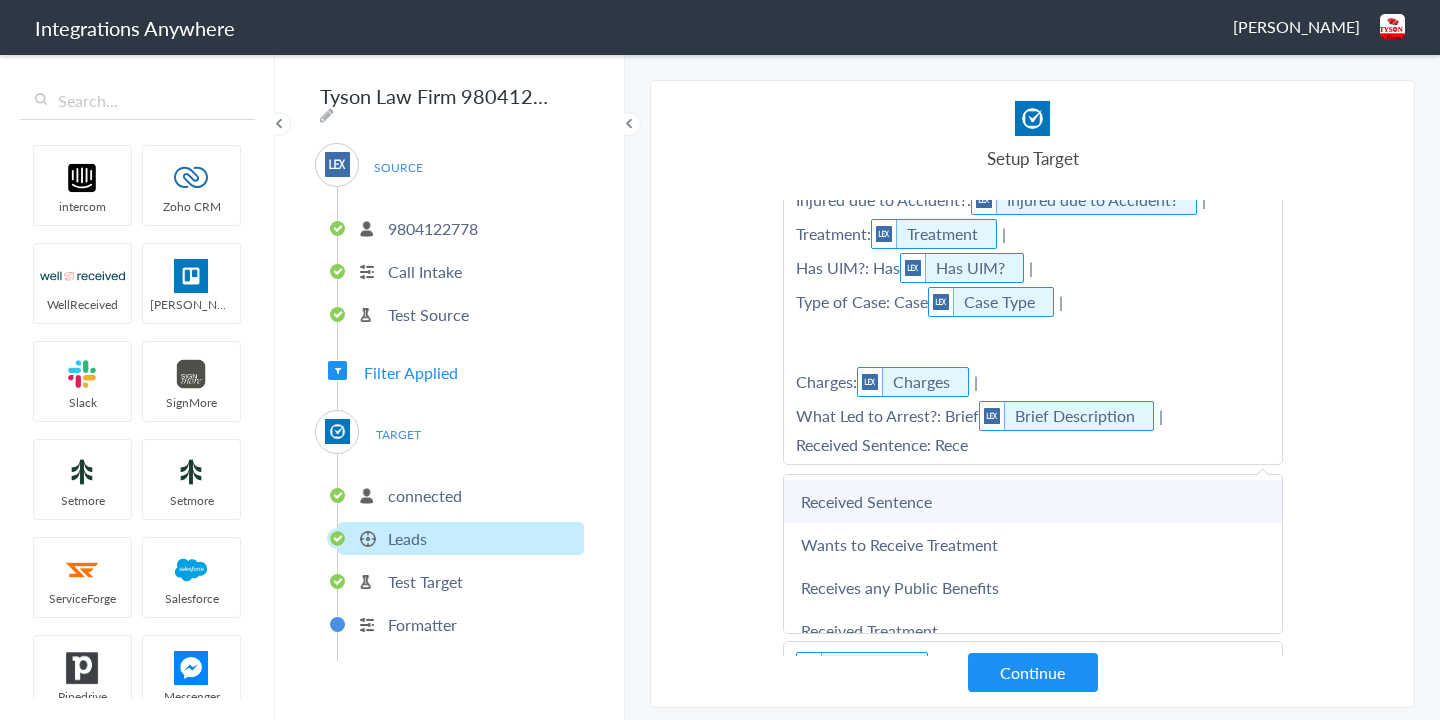 click on "Received Sentence" at bounding box center [0, 0] 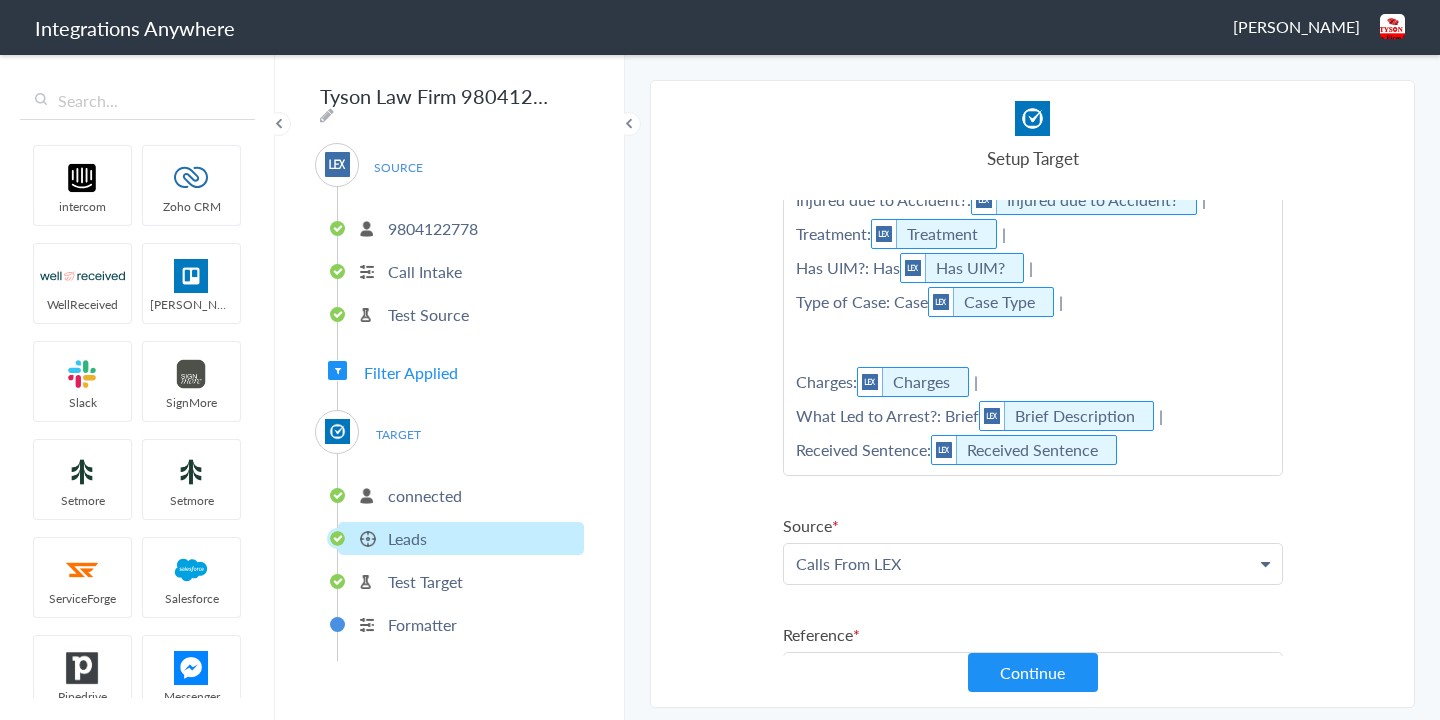 click on "Date of Accident:  Date Of Accident  |  Location of Accident:  Location of Accident  |  Police Called:  Police Called  |  Injured due to Accident?:  Injured due to Accident?  |  Treatment:  Treatment  |  Has UIM?: Has  Has UIM?  |  Type of Case: Case  Case Type  |      Charges:  Charges  |  What Led to Arrest?: Brief  Brief Description  |  Received Sentence:  Received Sentence" at bounding box center (1033, -140) 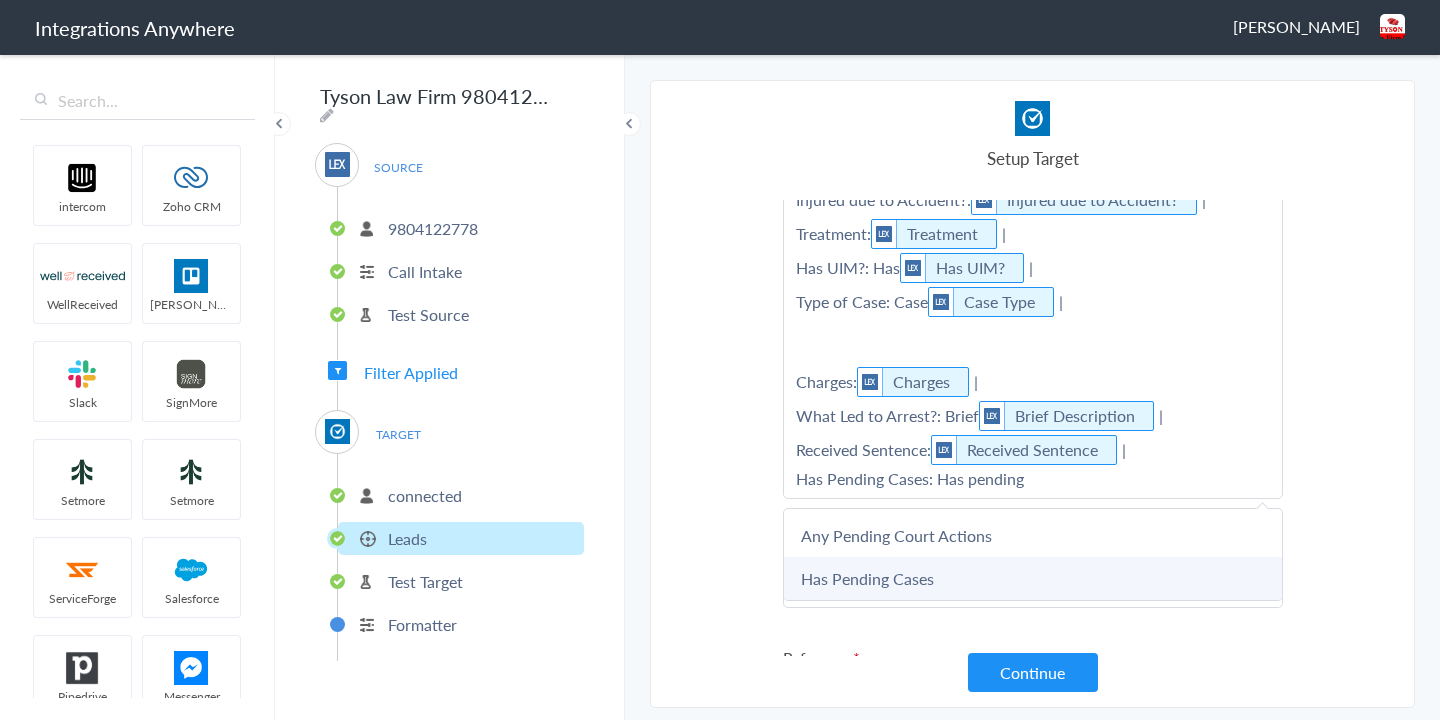 click on "Has Pending Cases" at bounding box center [0, 0] 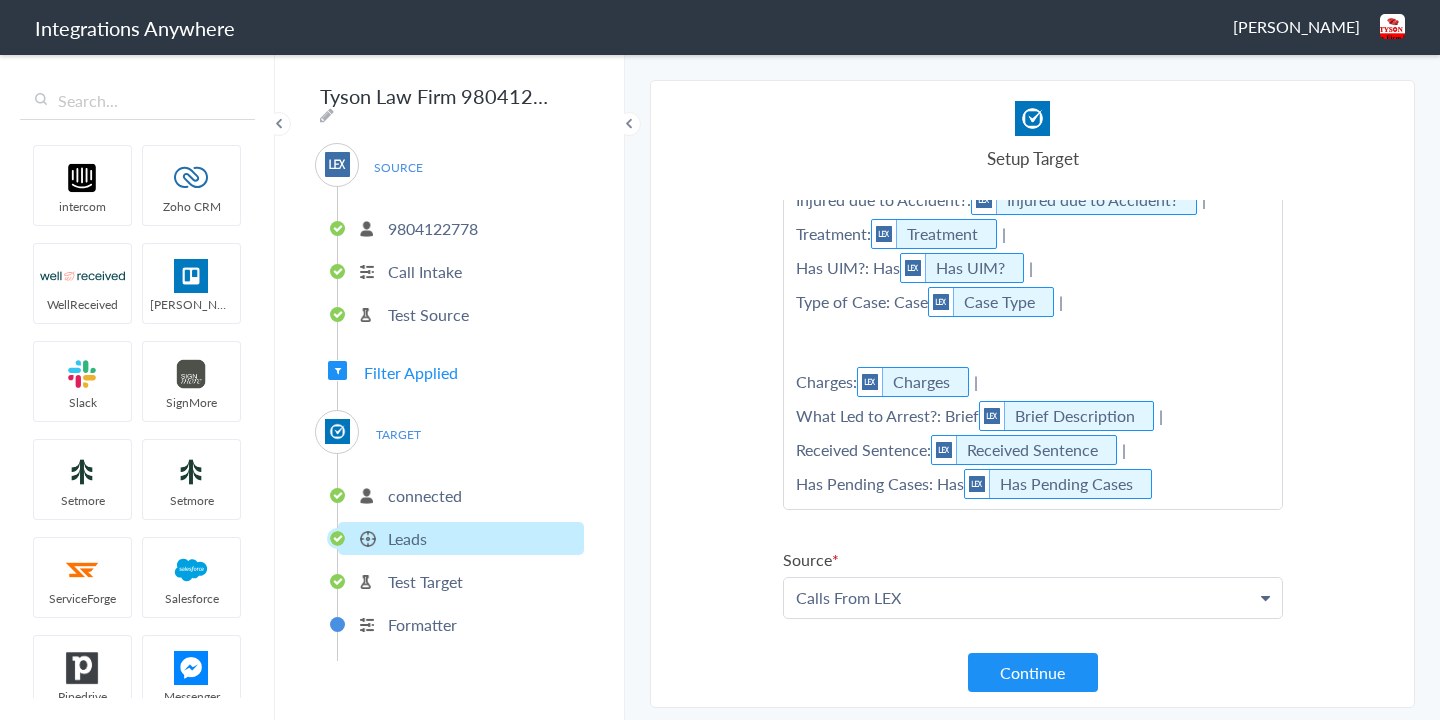 click on "Date of Accident:  Date Of Accident  |  Location of Accident:  Location of Accident  |  Police Called:  Police Called  |  Injured due to Accident?:  Injured due to Accident?  |  Treatment:  Treatment  |  Has UIM?: Has  Has UIM?  |  Type of Case: Case  Case Type  |      Charges:  Charges  |  What Led to Arrest?: Brief  Brief Description  |  Received Sentence:  Received Sentence  |  Has Pending Cases: Has  Has Pending Cases" at bounding box center [1033, -140] 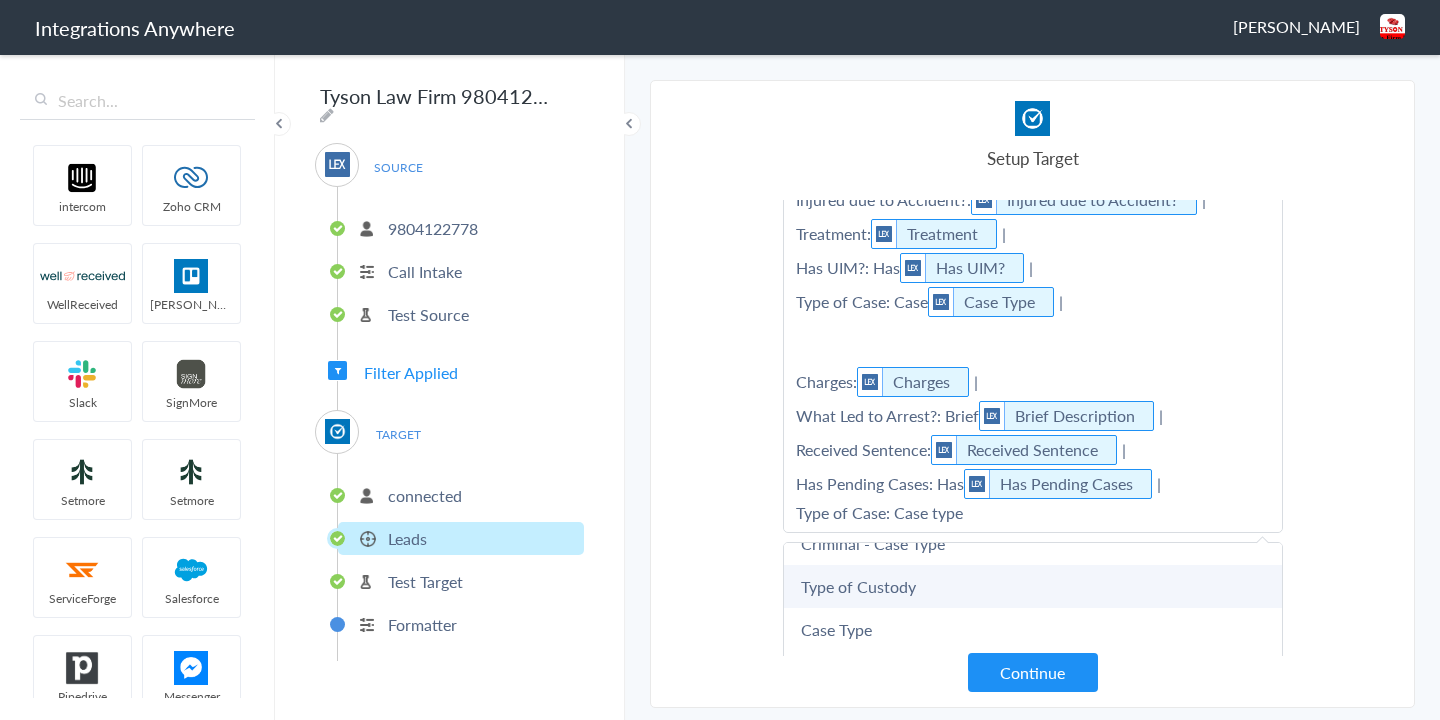 scroll, scrollTop: 118, scrollLeft: 0, axis: vertical 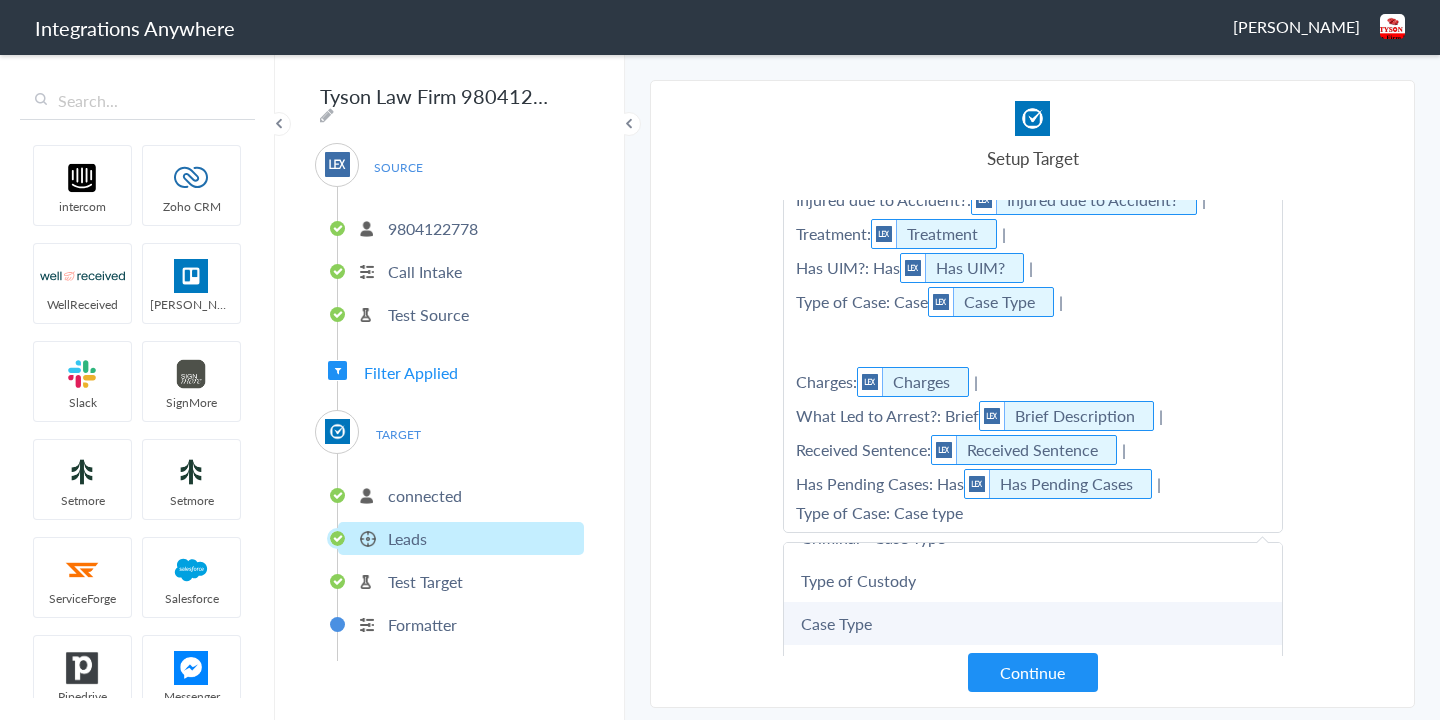 click on "Case Type" at bounding box center [0, 0] 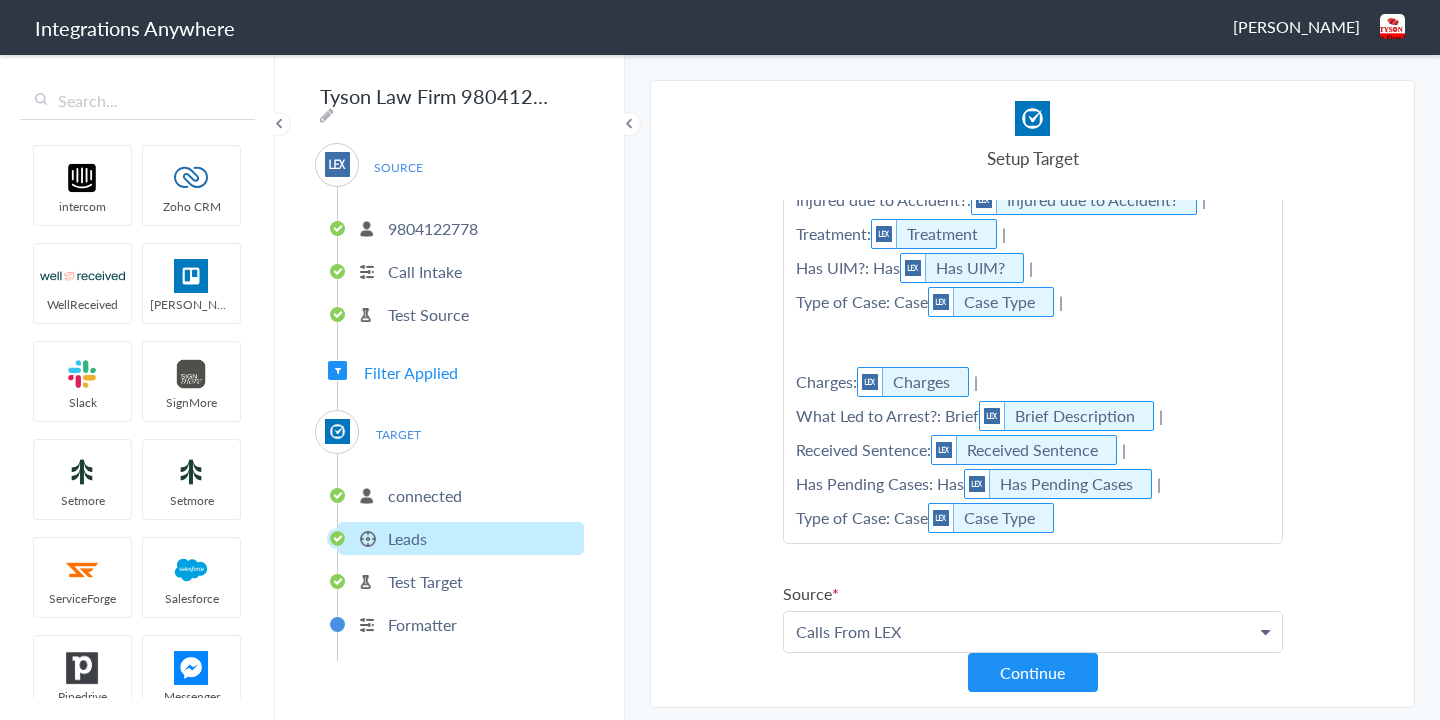 click on "Date of Accident:  Date Of Accident  |  Location of Accident:  Location of Accident  |  Police Called:  Police Called  |  Injured due to Accident?:  Injured due to Accident?  |  Treatment:  Treatment  |  Has UIM?: Has  Has UIM?  |  Type of Case: Case  Case Type  |      Charges:  Charges  |  What Led to Arrest?: Brief  Brief Description  |  Received Sentence:  Received Sentence  |  Has Pending Cases: Has  Has Pending Cases  |  Type of Case: Case  Case Type" at bounding box center (1033, -140) 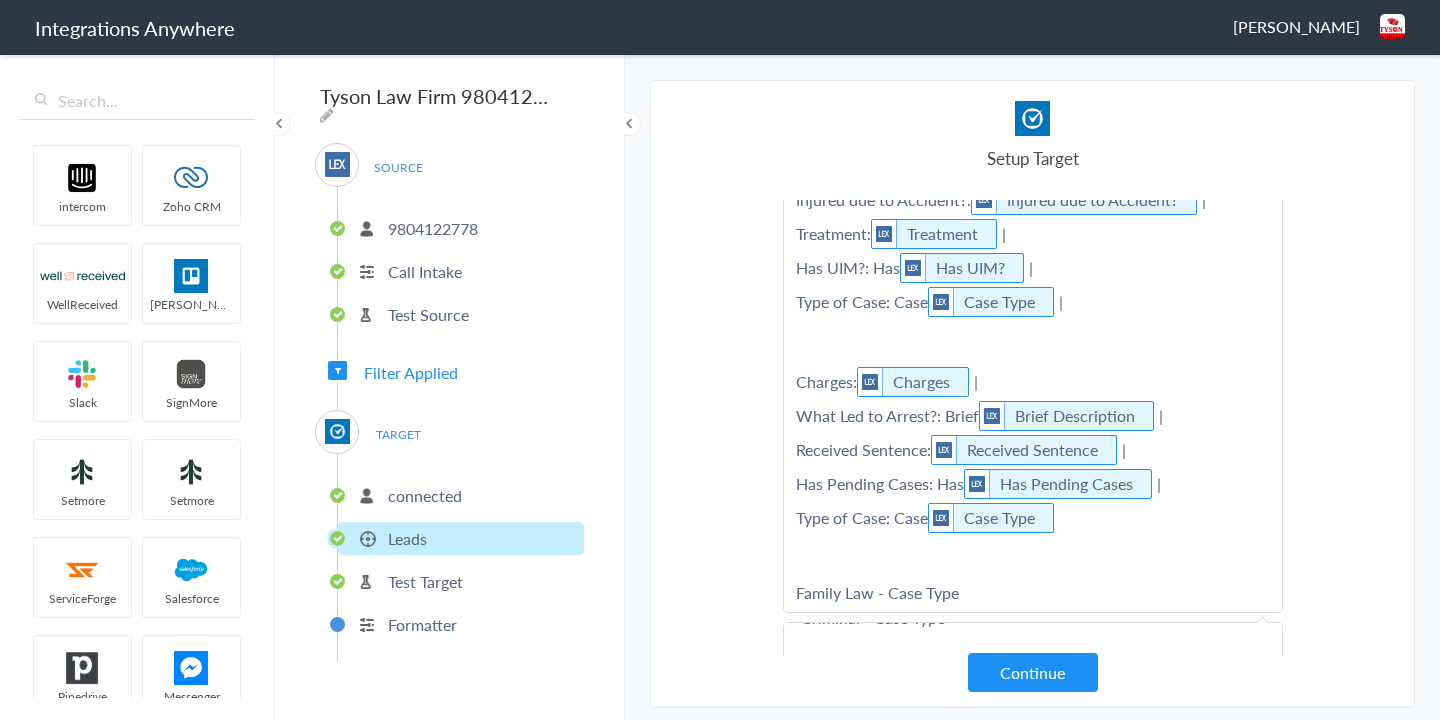 scroll, scrollTop: 0, scrollLeft: 0, axis: both 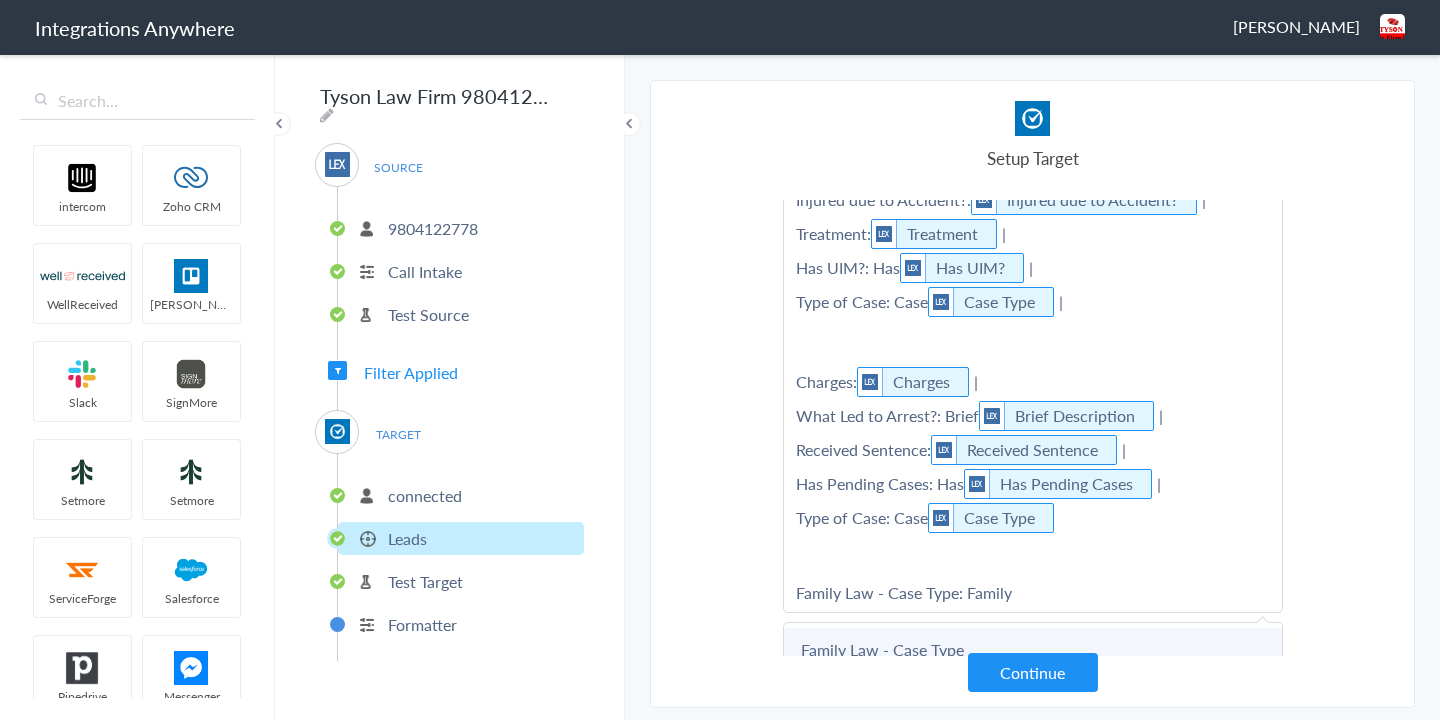 click on "Family Law - Case Type" at bounding box center (0, 0) 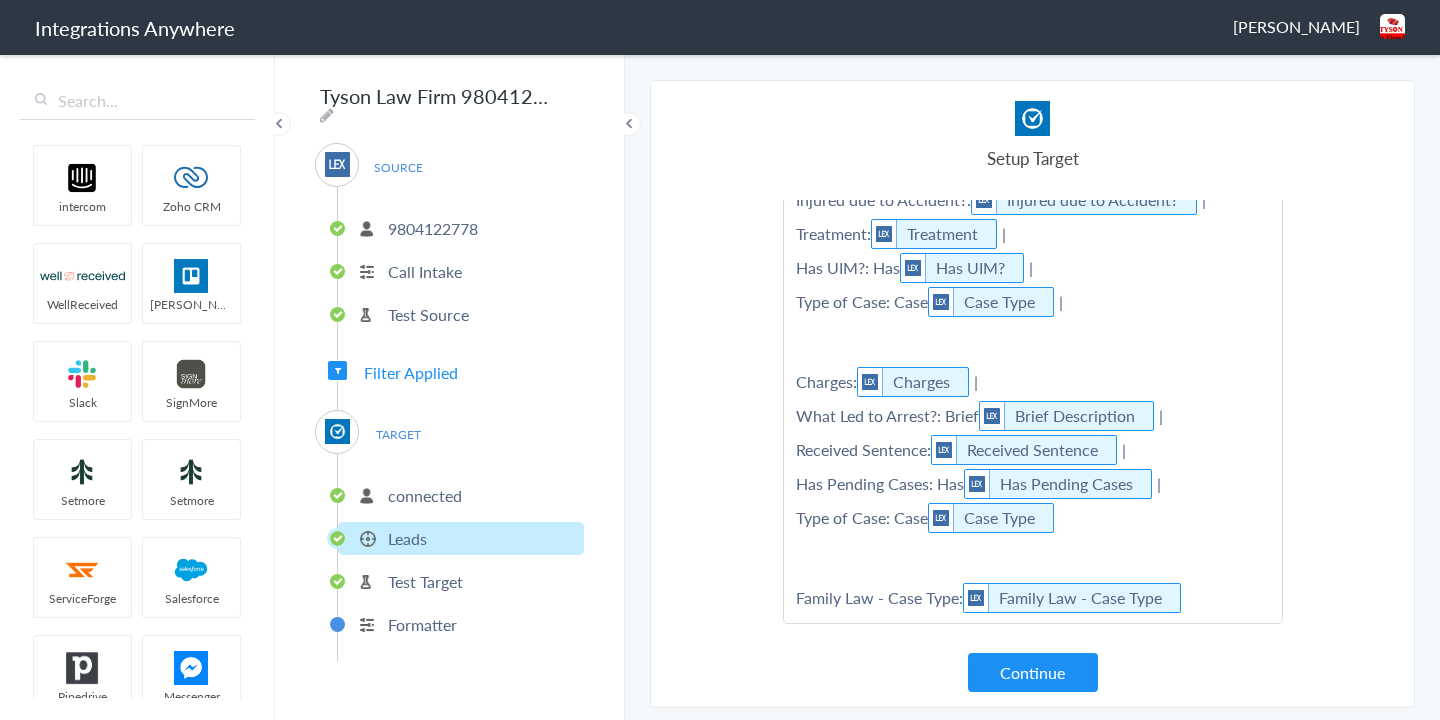 click on "Date of Accident:  Date Of Accident  |  Location of Accident:  Location of Accident  |  Police Called:  Police Called  |  Injured due to Accident?:  Injured due to Accident?  |  Treatment:  Treatment  |  Has UIM?: Has  Has UIM?  |  Type of Case: Case  Case Type  |      Charges:  Charges  |  What Led to Arrest?: Brief  Brief Description  |  Received Sentence:  Received Sentence  |  Has Pending Cases: Has  Has Pending Cases  |  Type of Case: Case  Case Type        Family Law - Case Type:  Family Law - Case Type" at bounding box center (1033, -140) 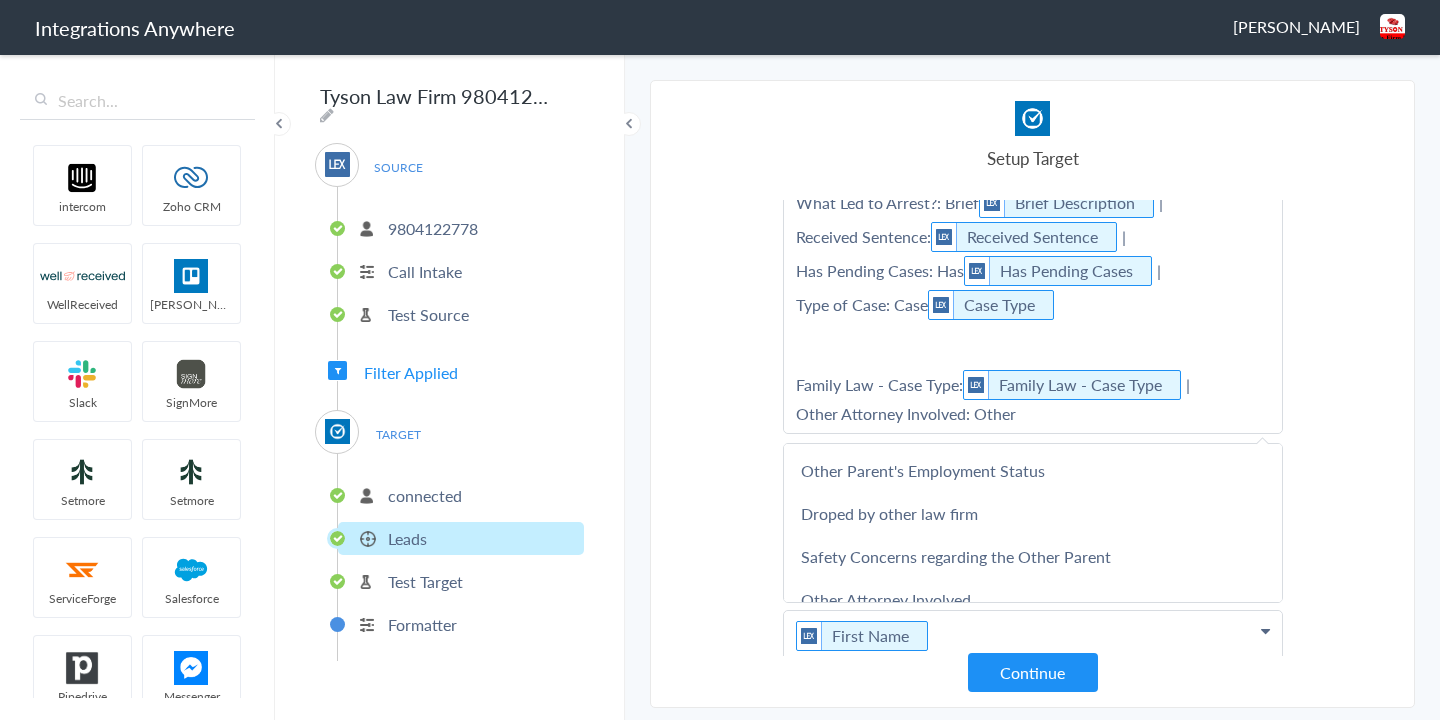 scroll, scrollTop: 711, scrollLeft: 0, axis: vertical 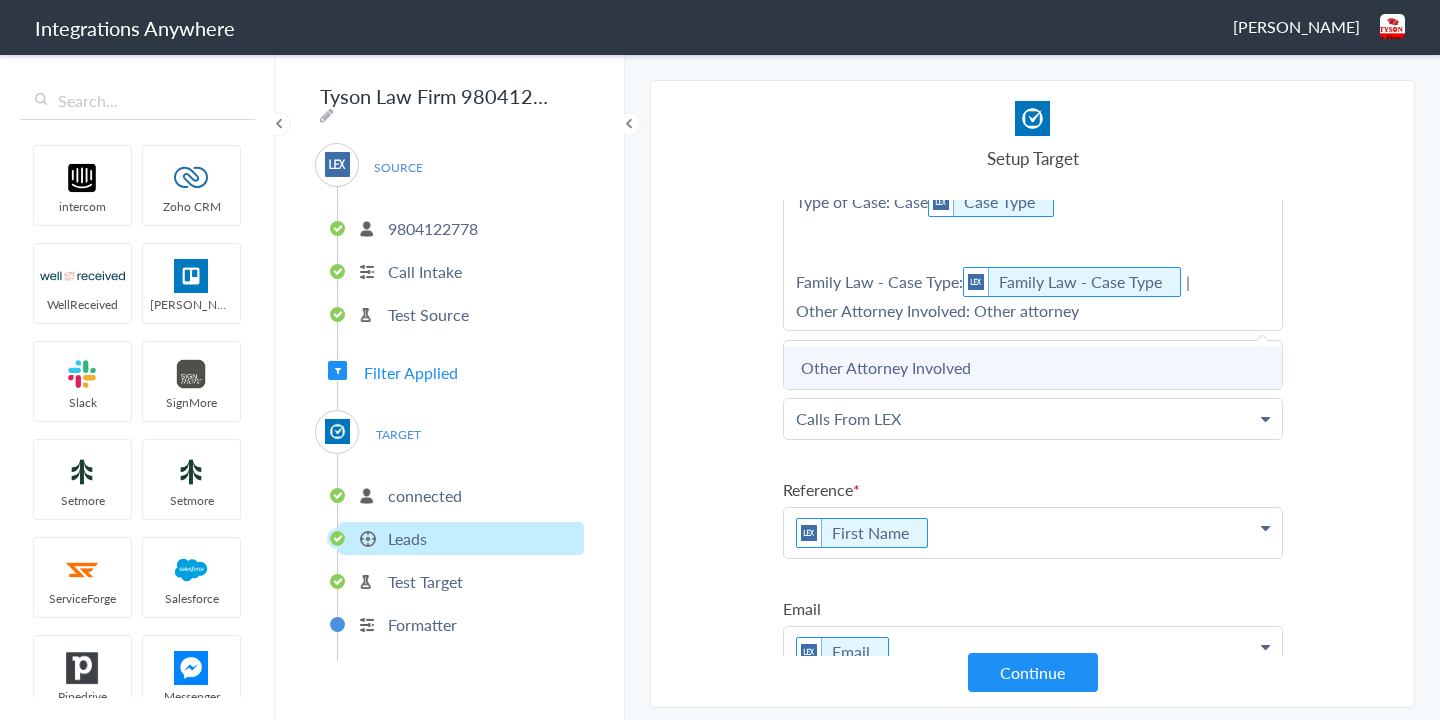 click on "Other Attorney Involved" at bounding box center (0, 0) 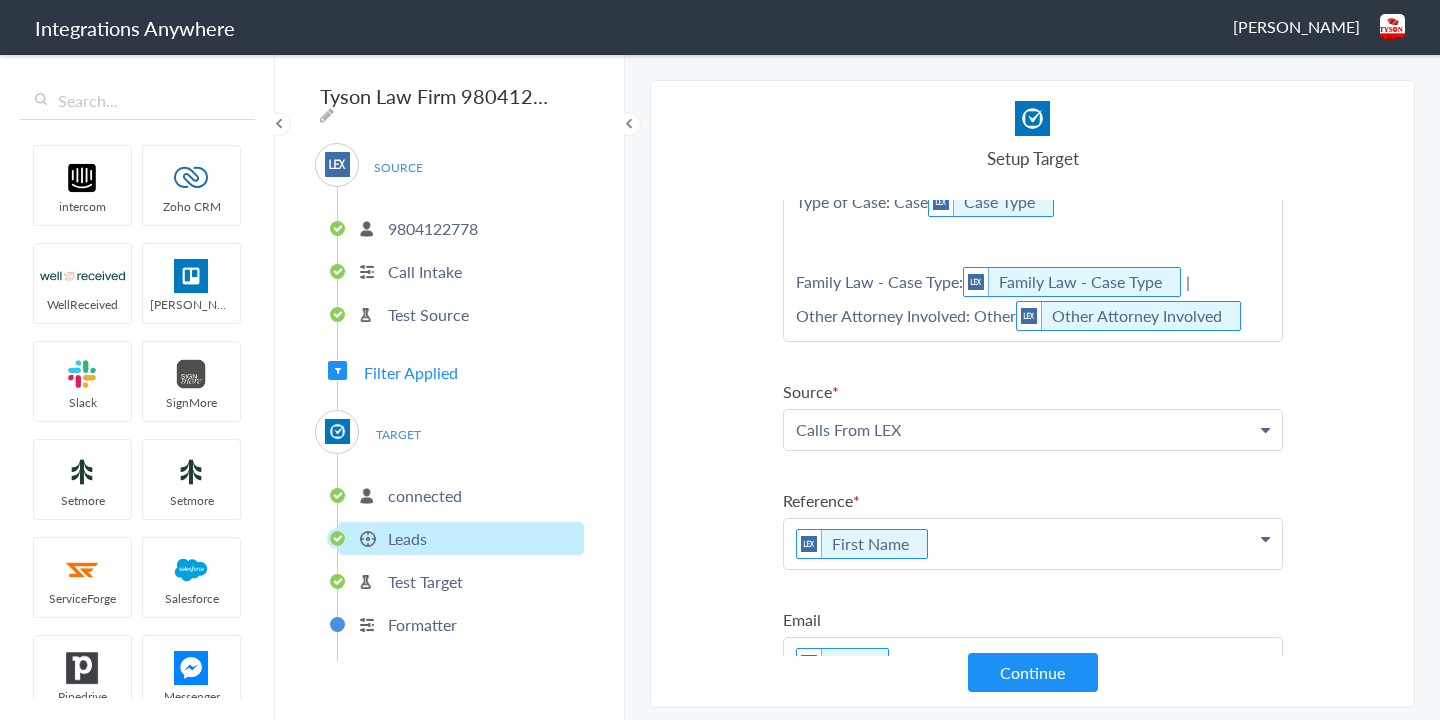 click on "Date of Accident:  Date Of Accident  |  Location of Accident:  Location of Accident  |  Police Called:  Police Called  |  Injured due to Accident?:  Injured due to Accident?  |  Treatment:  Treatment  |  Has UIM?: Has  Has UIM?  |  Type of Case: Case  Case Type  |      Charges:  Charges  |  What Led to Arrest?: Brief  Brief Description  |  Received Sentence:  Received Sentence  |  Has Pending Cases: Has  Has Pending Cases  |  Type of Case: Case  Case Type        Family Law - Case Type:  Family Law - Case Type  |  Other Attorney Involved: Other  Other Attorney Involved" at bounding box center [1033, -456] 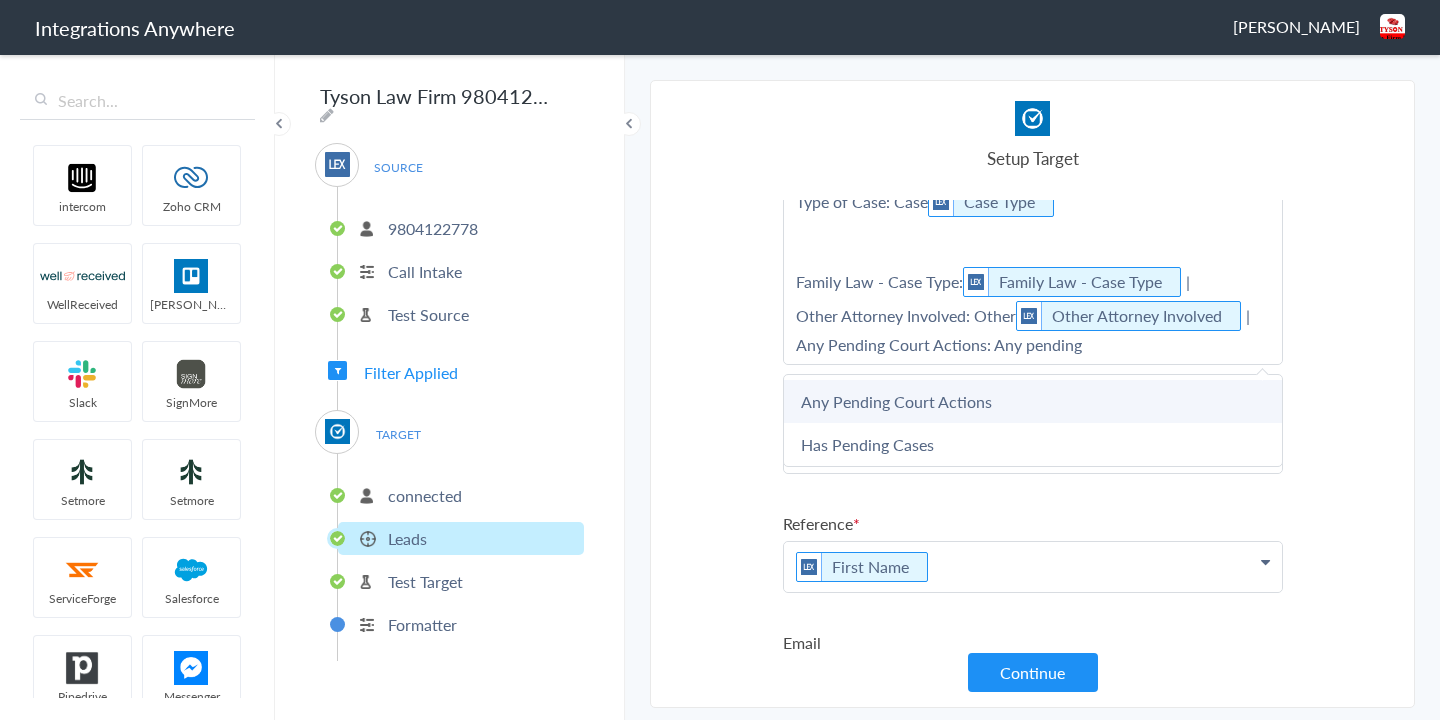 click on "Any Pending Court Actions" at bounding box center [0, 0] 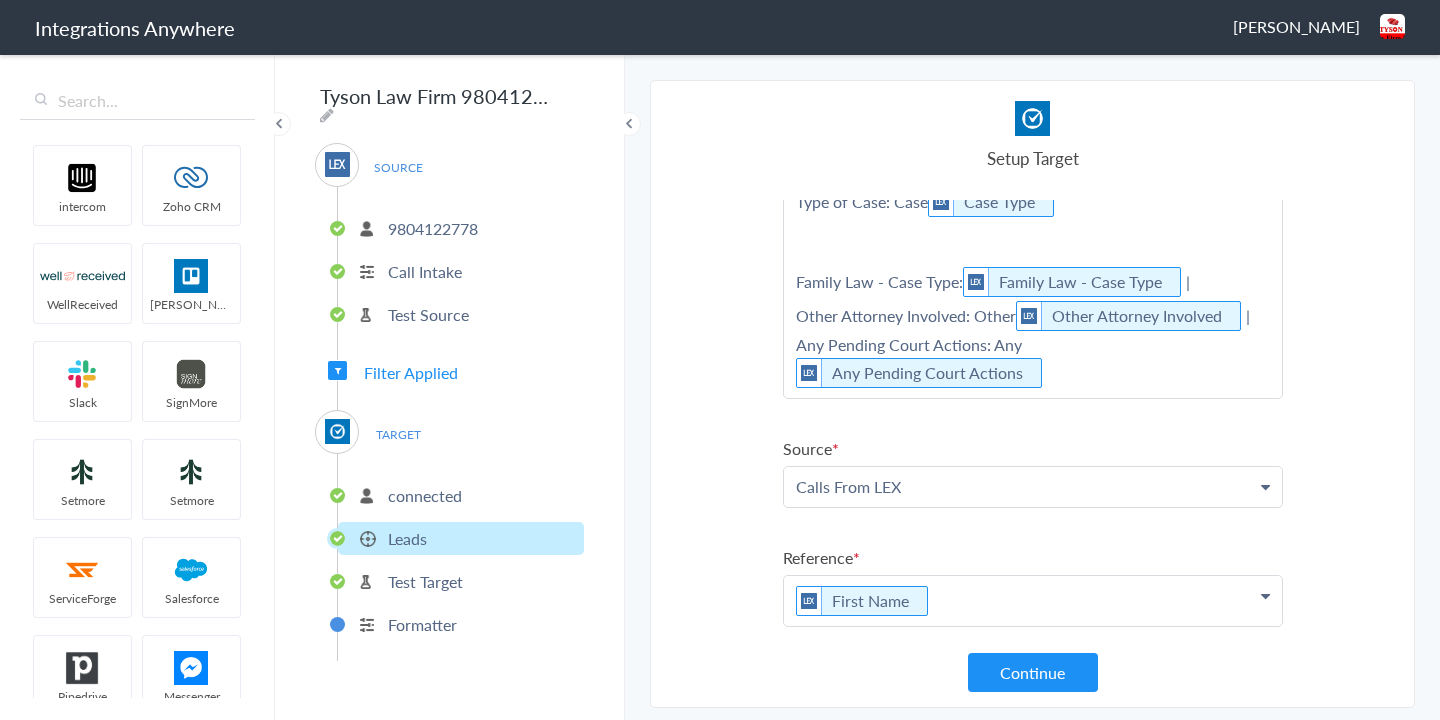 click on "Date of Accident:  Date Of Accident  |  Location of Accident:  Location of Accident  |  Police Called:  Police Called  |  Injured due to Accident?:  Injured due to Accident?  |  Treatment:  Treatment  |  Has UIM?: Has  Has UIM?  |  Type of Case: Case  Case Type  |      Charges:  Charges  |  What Led to Arrest?: Brief  Brief Description  |  Received Sentence:  Received Sentence  |  Has Pending Cases: Has  Has Pending Cases  |  Type of Case: Case  Case Type        Family Law - Case Type:  Family Law - Case Type  |  Other Attorney Involved: Other  Other Attorney Involved  |  Any Pending Court Actions: Any  Any Pending Court Actions" at bounding box center (1033, -456) 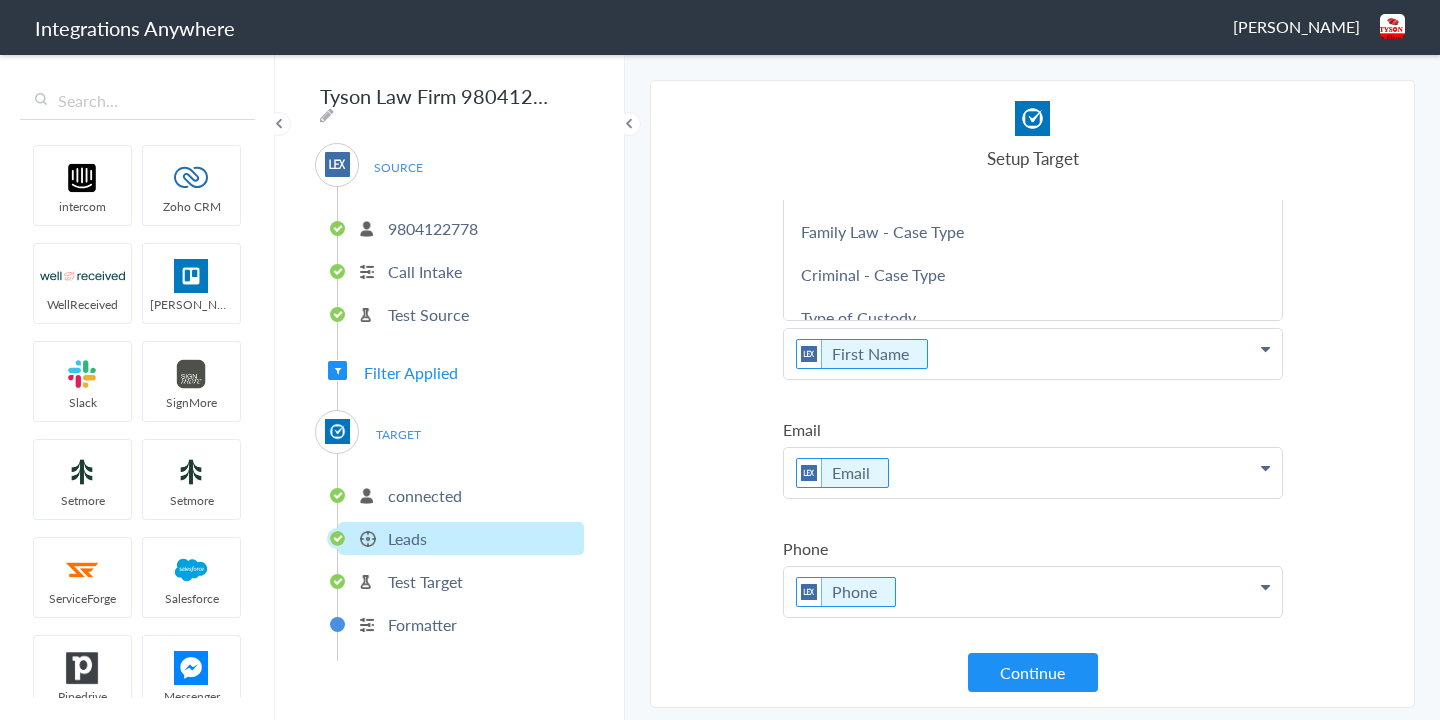 scroll, scrollTop: 901, scrollLeft: 0, axis: vertical 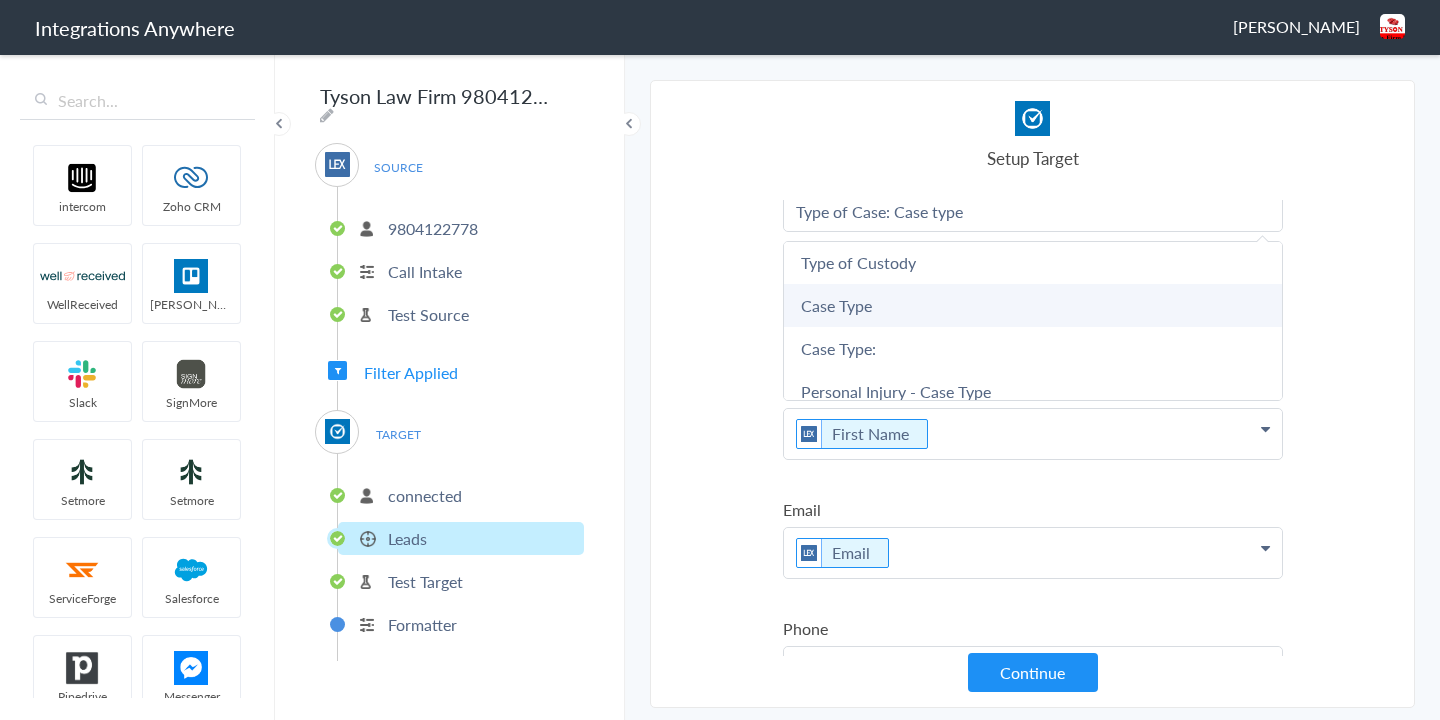 click on "Case Type" at bounding box center [0, 0] 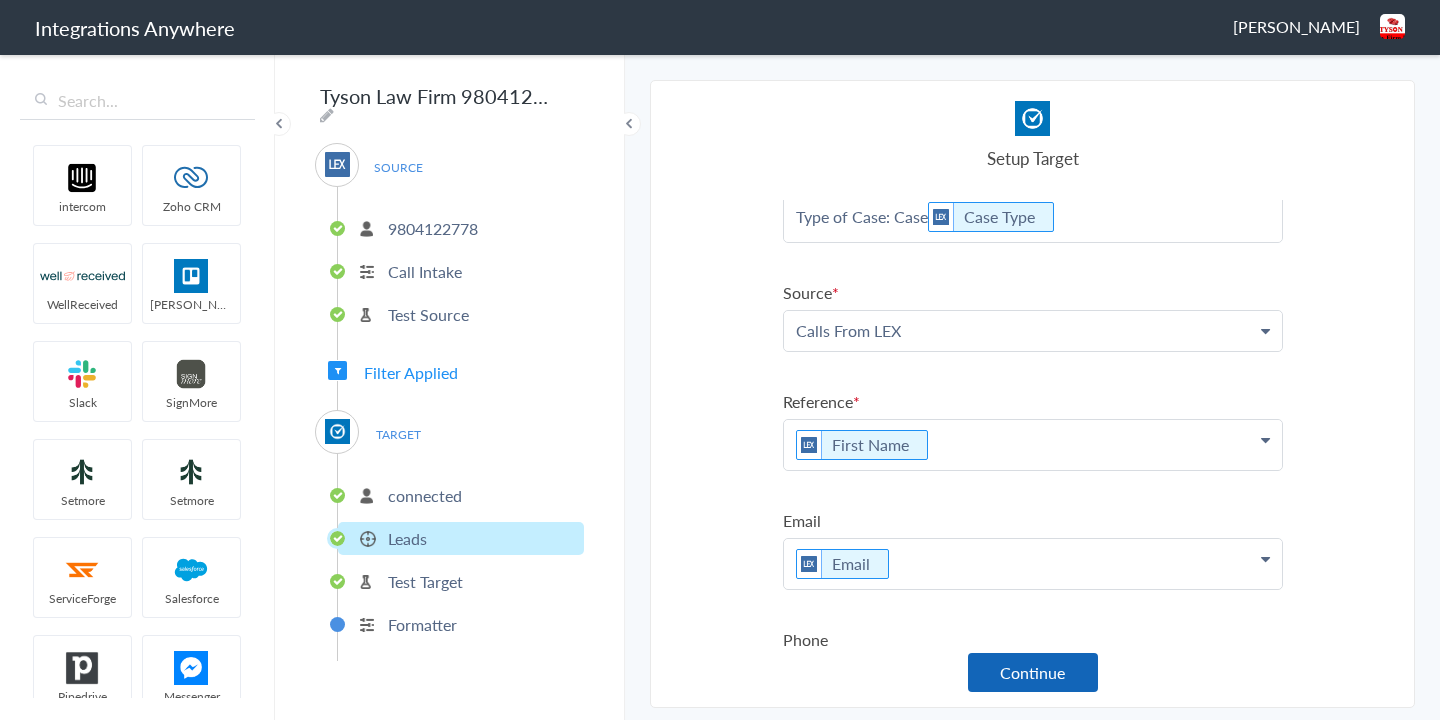 click on "Continue" at bounding box center [1033, 672] 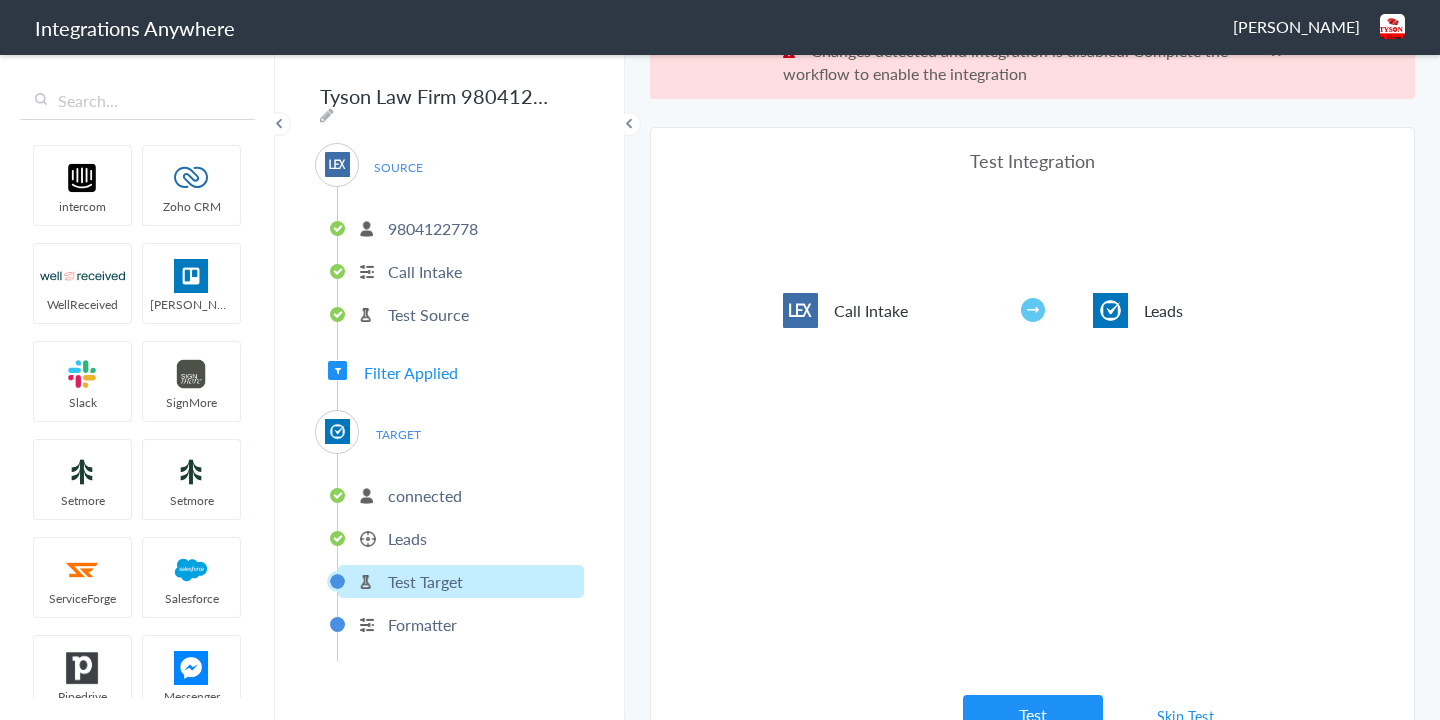 scroll, scrollTop: 74, scrollLeft: 0, axis: vertical 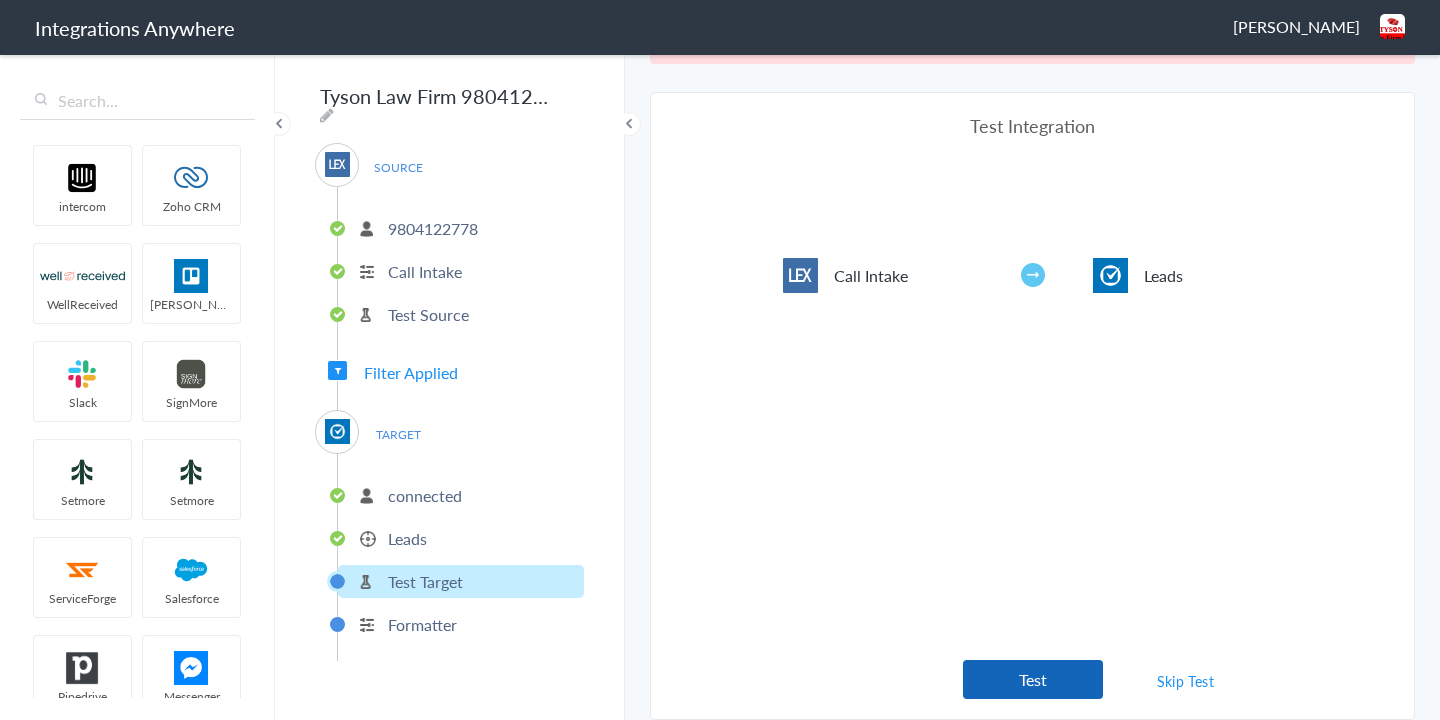 click on "Test" at bounding box center (1033, 679) 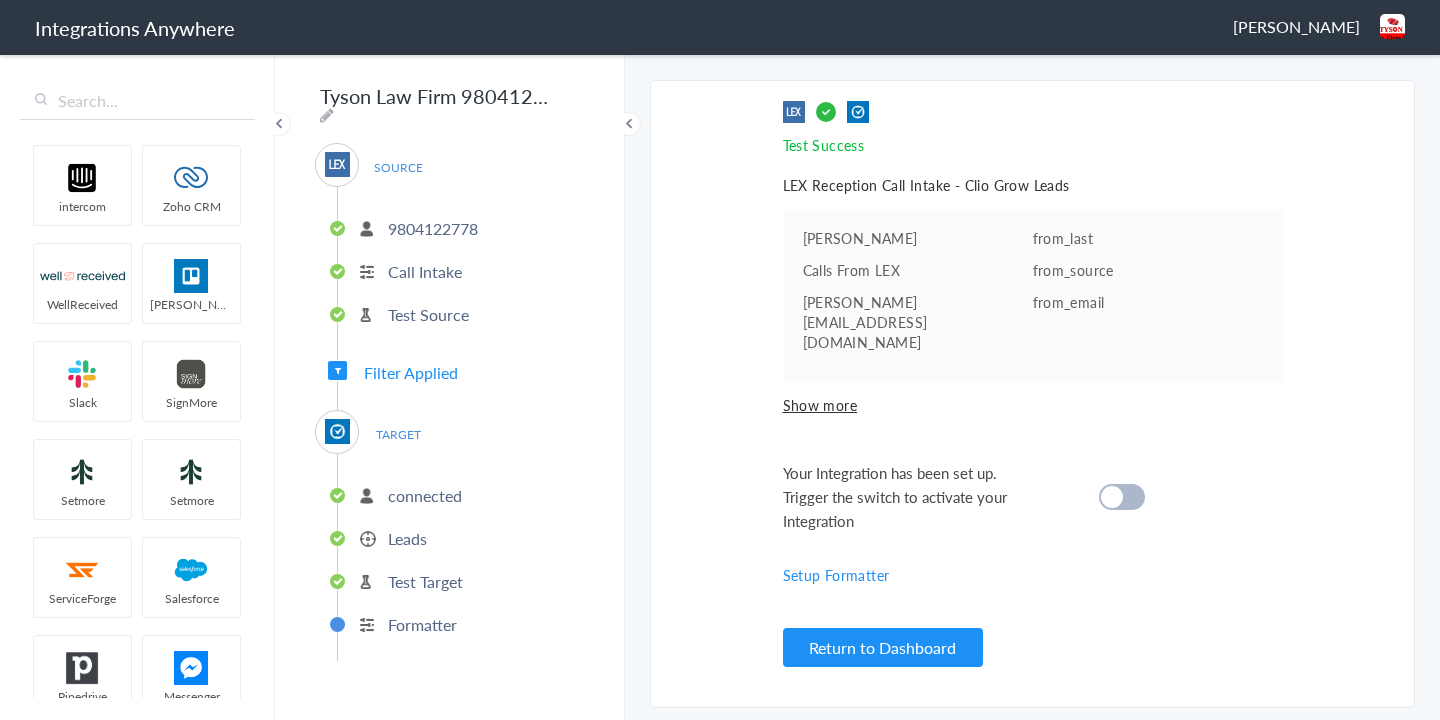scroll, scrollTop: 0, scrollLeft: 0, axis: both 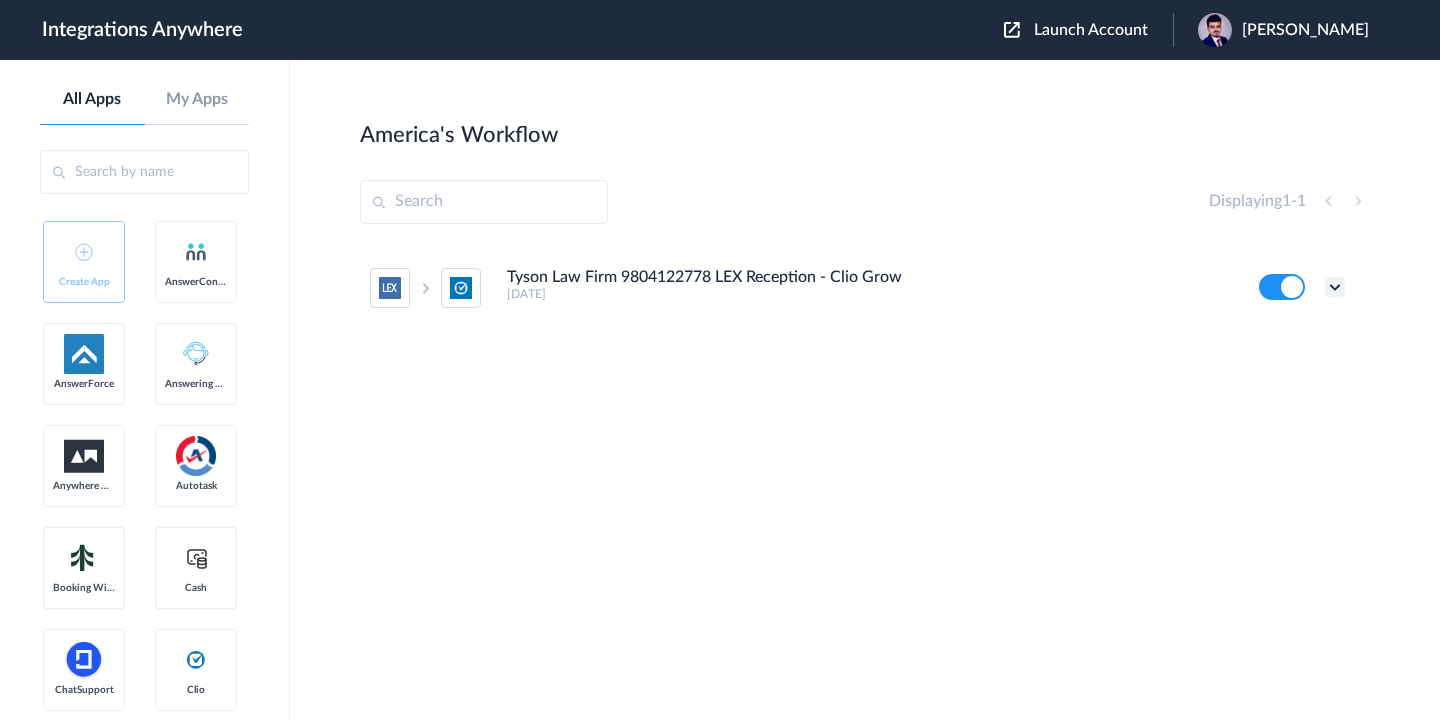 click at bounding box center [1335, 287] 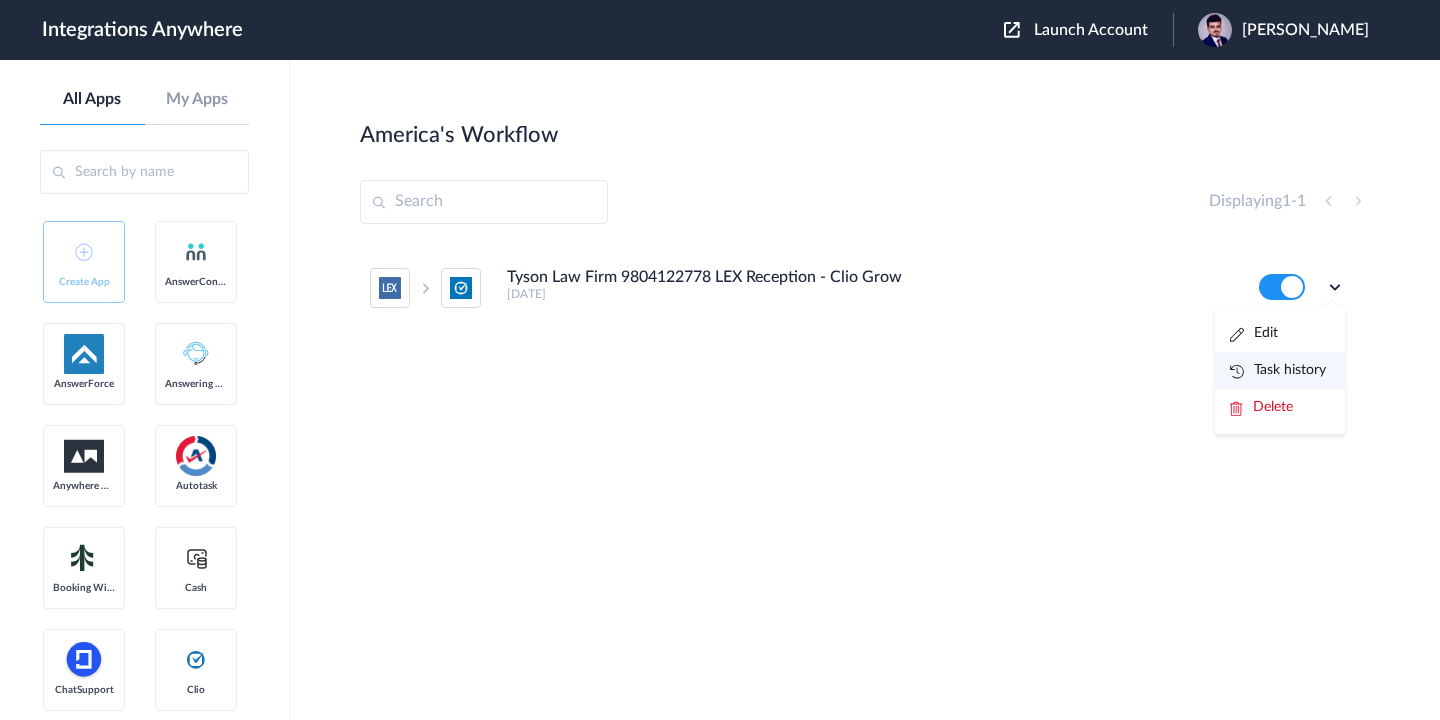click on "Task history" at bounding box center (1278, 370) 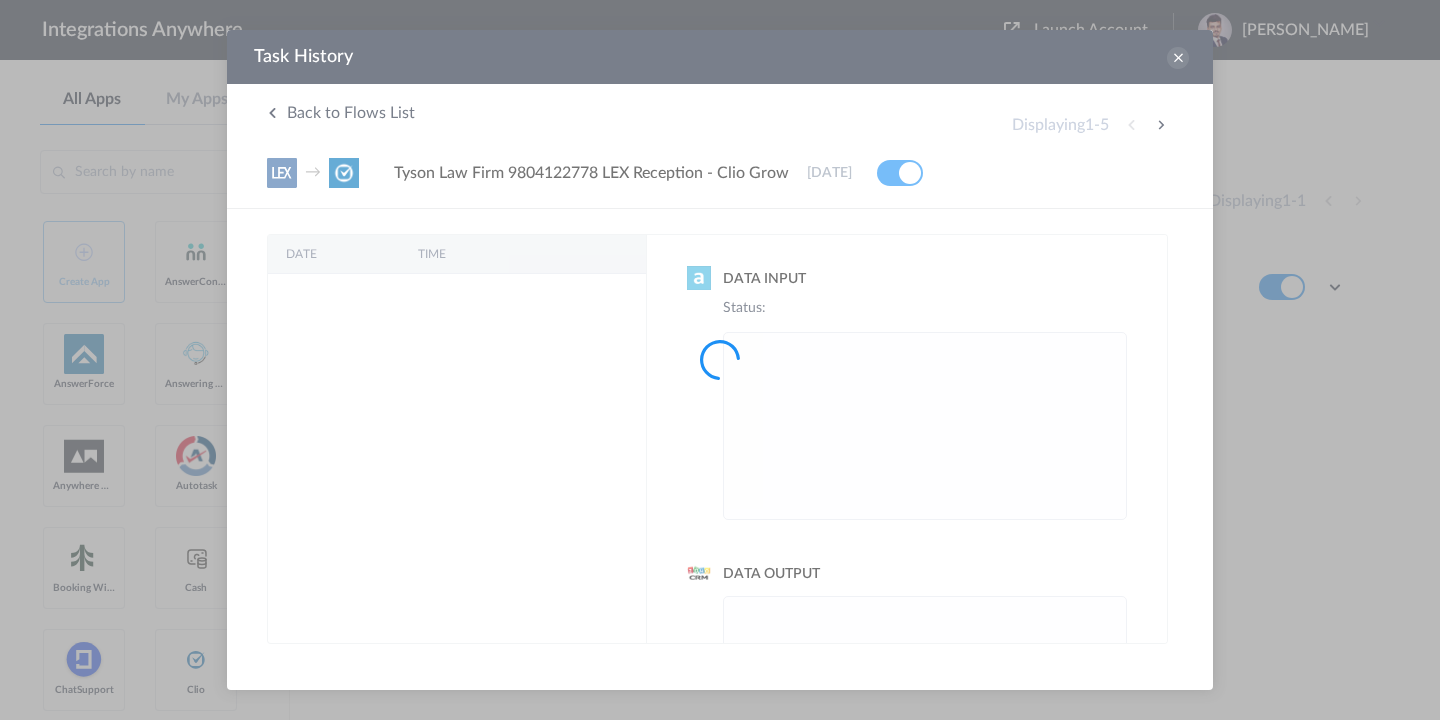 scroll, scrollTop: 0, scrollLeft: 0, axis: both 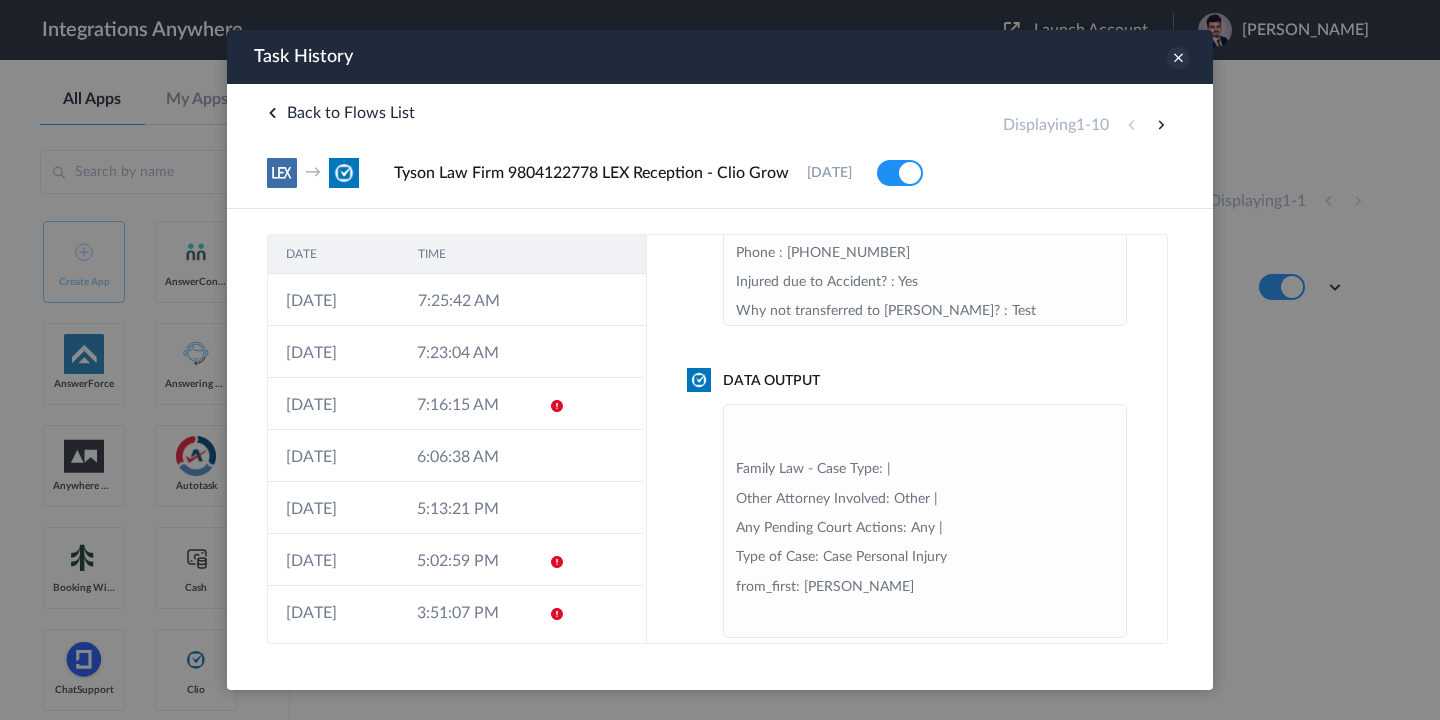 click at bounding box center (1178, 58) 